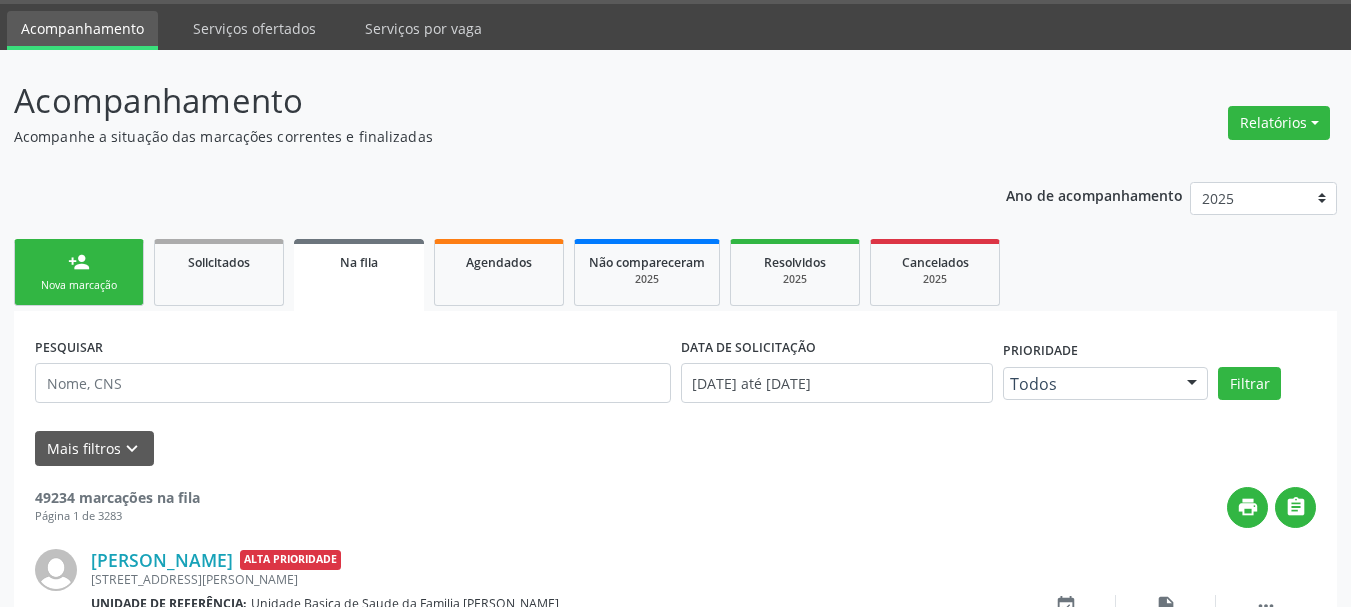 scroll, scrollTop: 60, scrollLeft: 0, axis: vertical 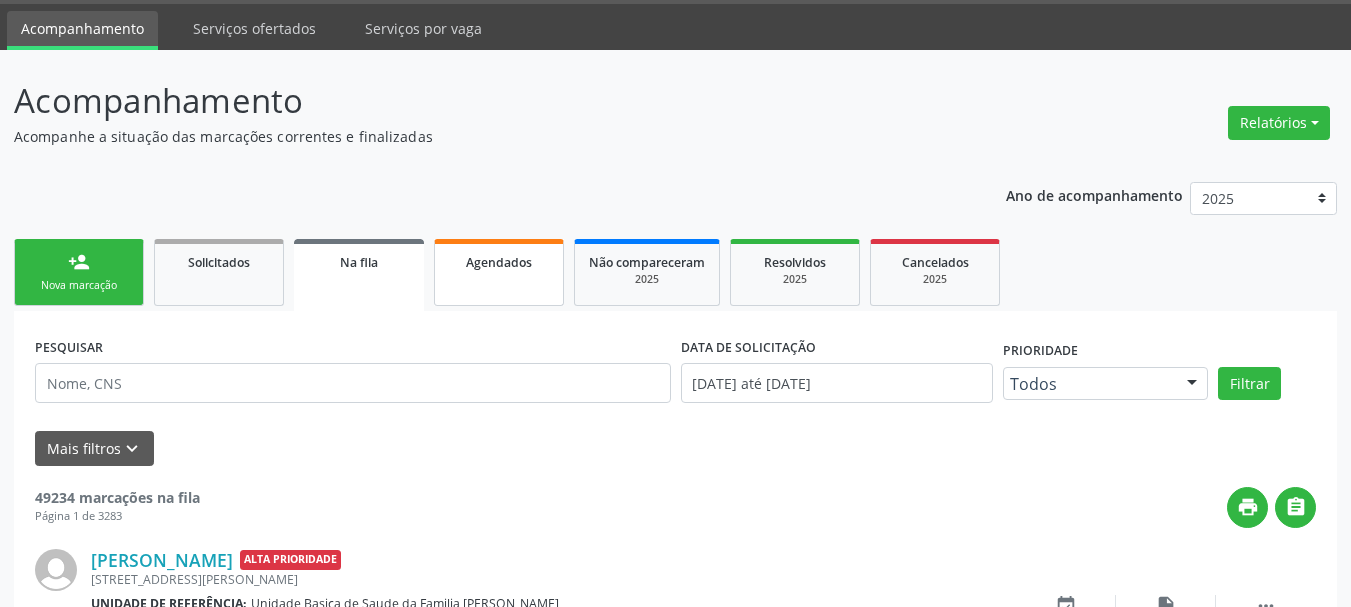 click on "Agendados" at bounding box center [499, 262] 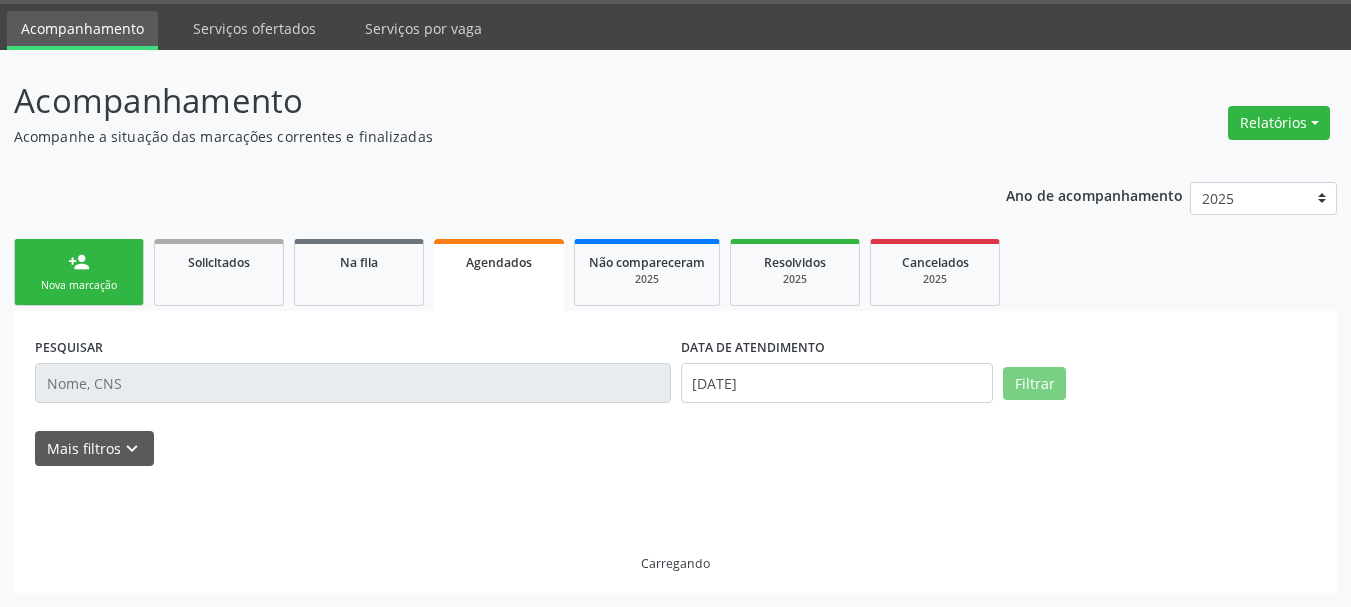 click on "Agendados" at bounding box center (499, 262) 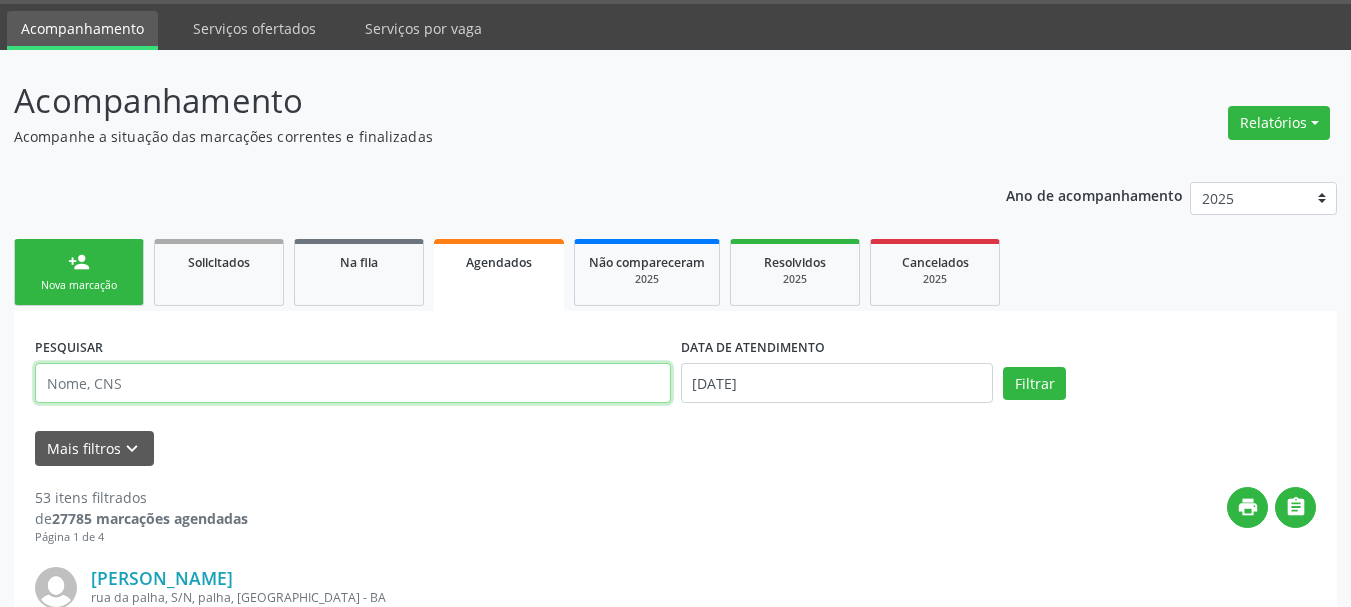 click at bounding box center [353, 383] 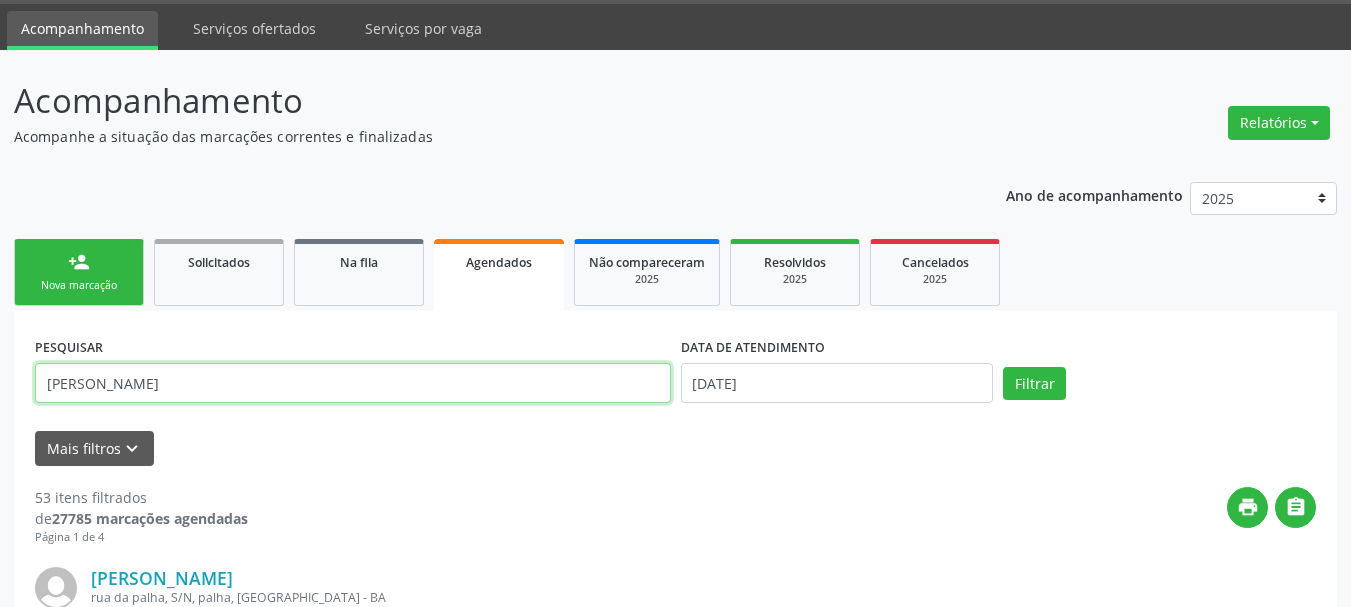 type on "[PERSON_NAME]" 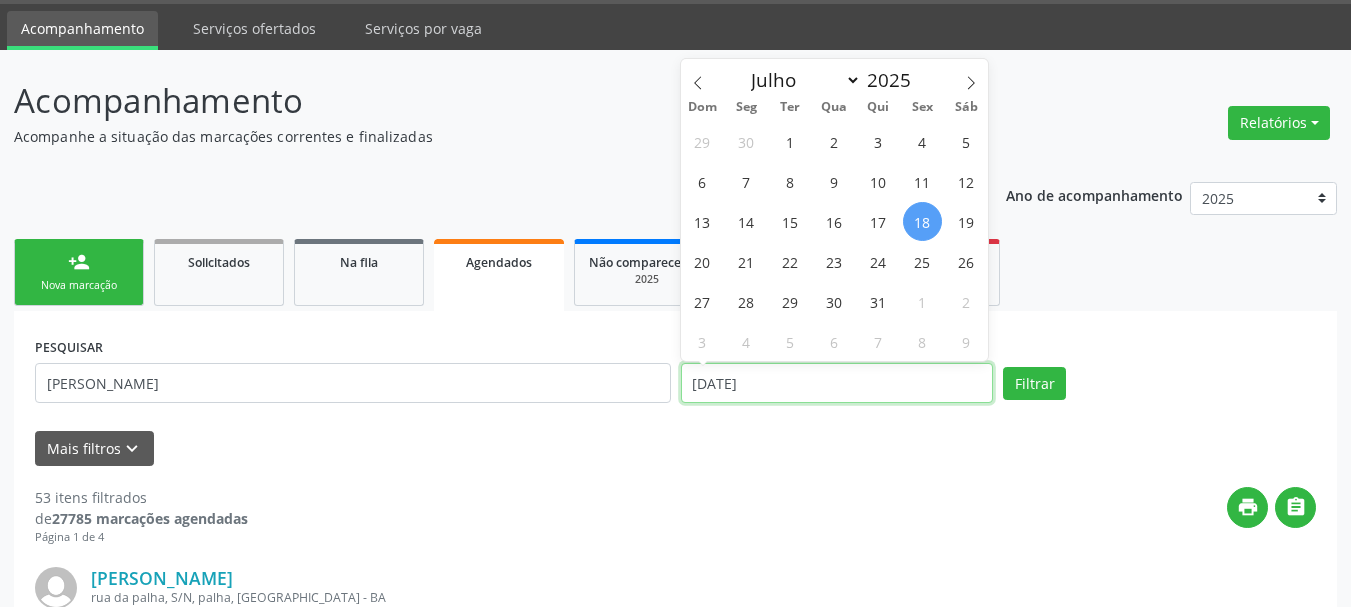 click on "[DATE]" at bounding box center [837, 383] 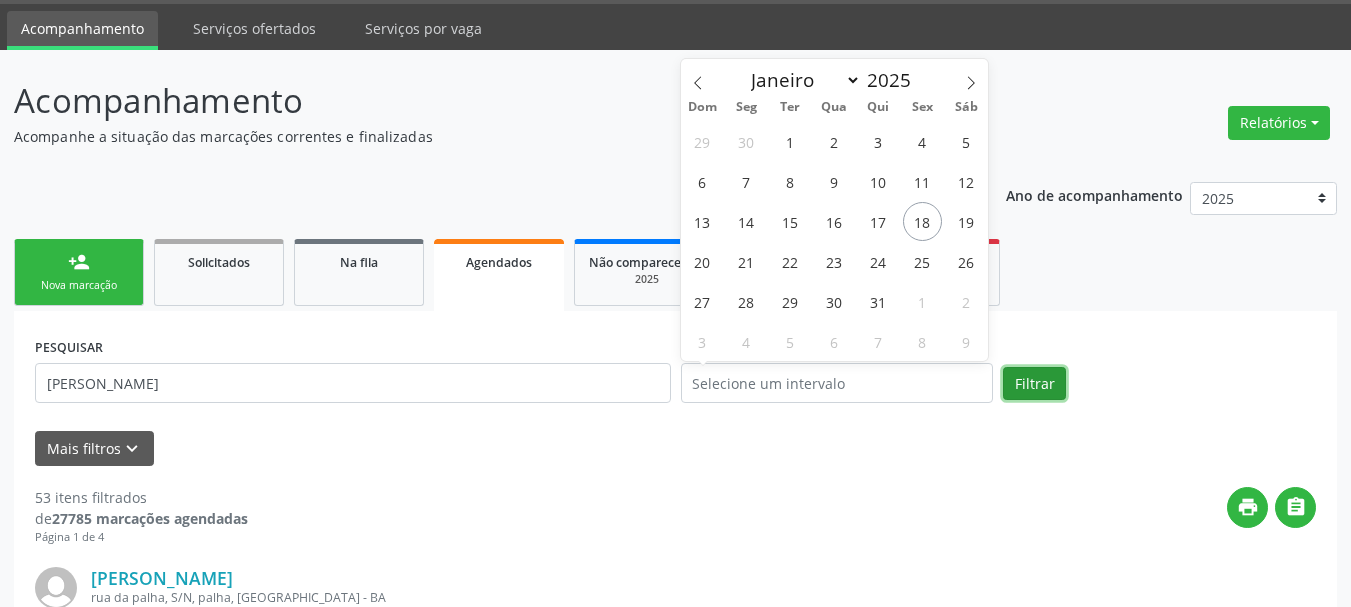 click on "Filtrar" at bounding box center [1034, 384] 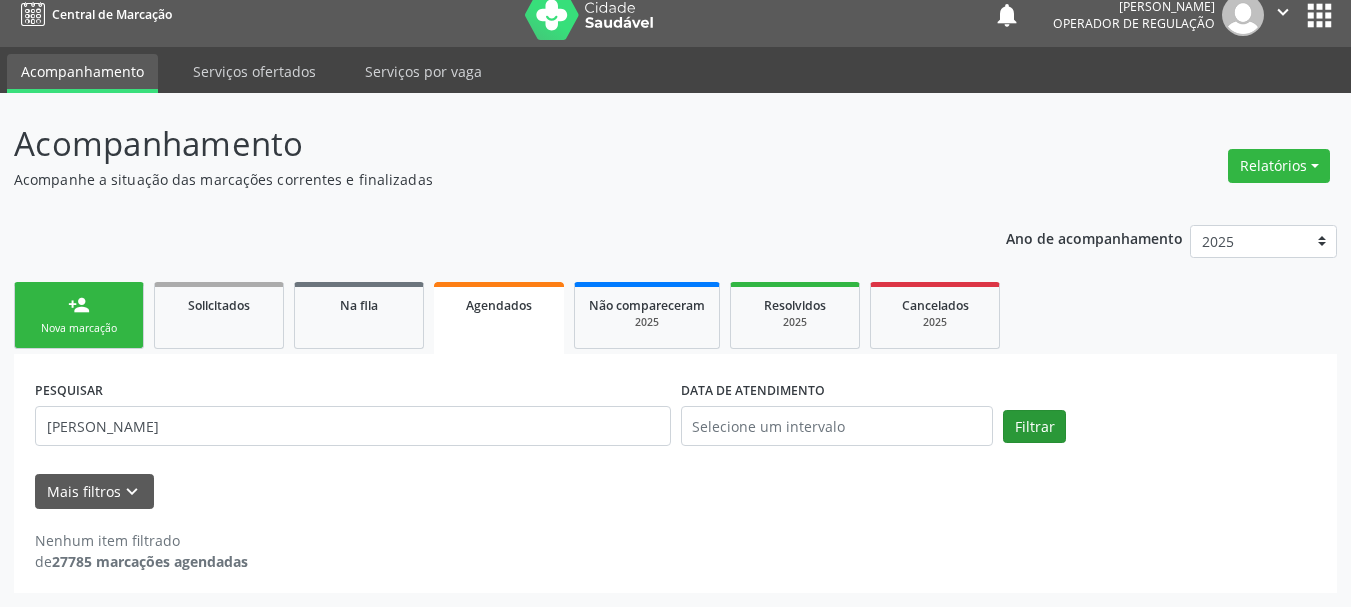 scroll, scrollTop: 17, scrollLeft: 0, axis: vertical 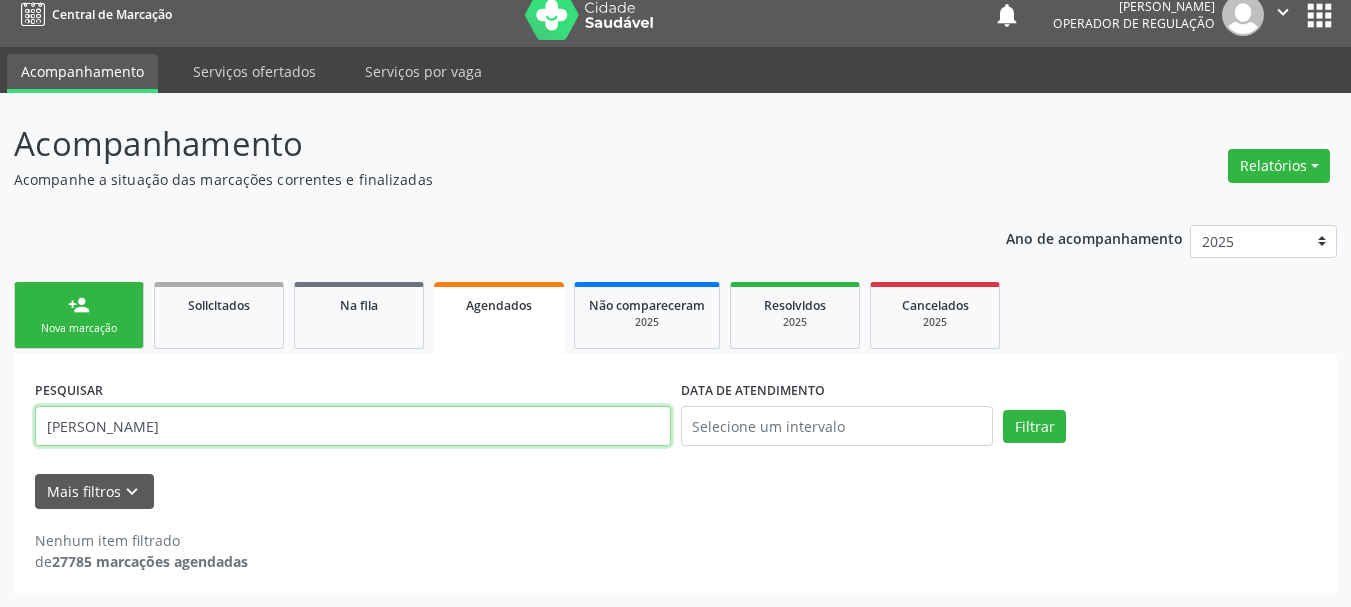 click on "[PERSON_NAME]" at bounding box center [353, 426] 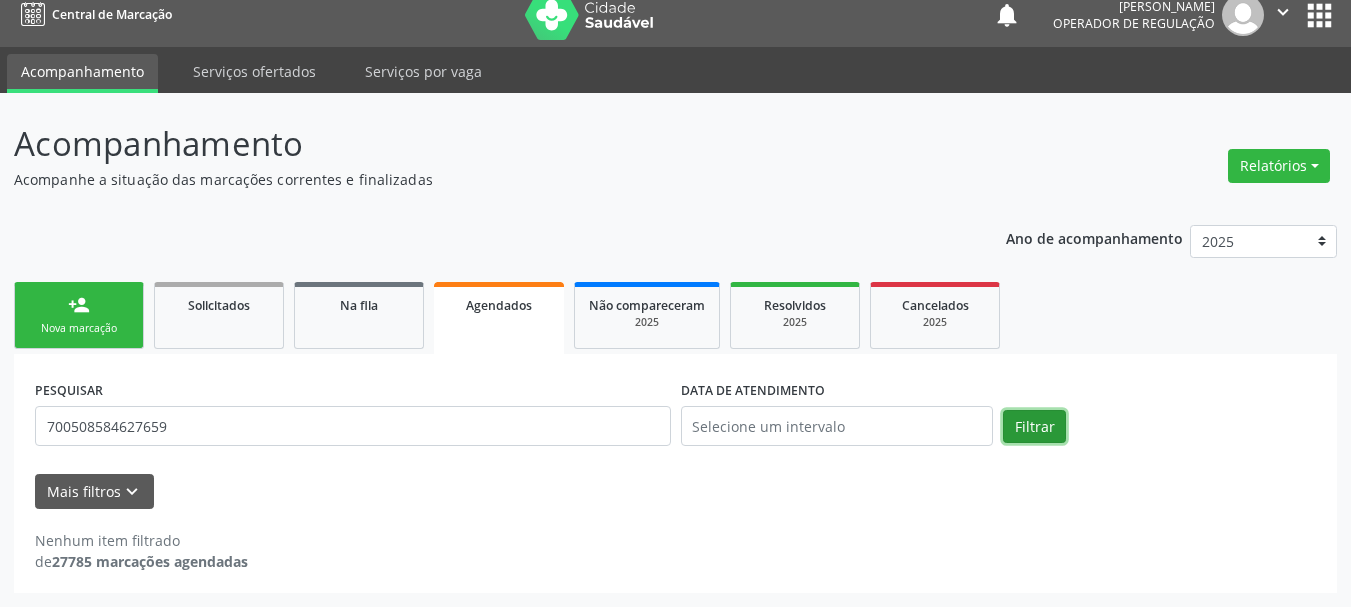 click on "Filtrar" at bounding box center [1034, 427] 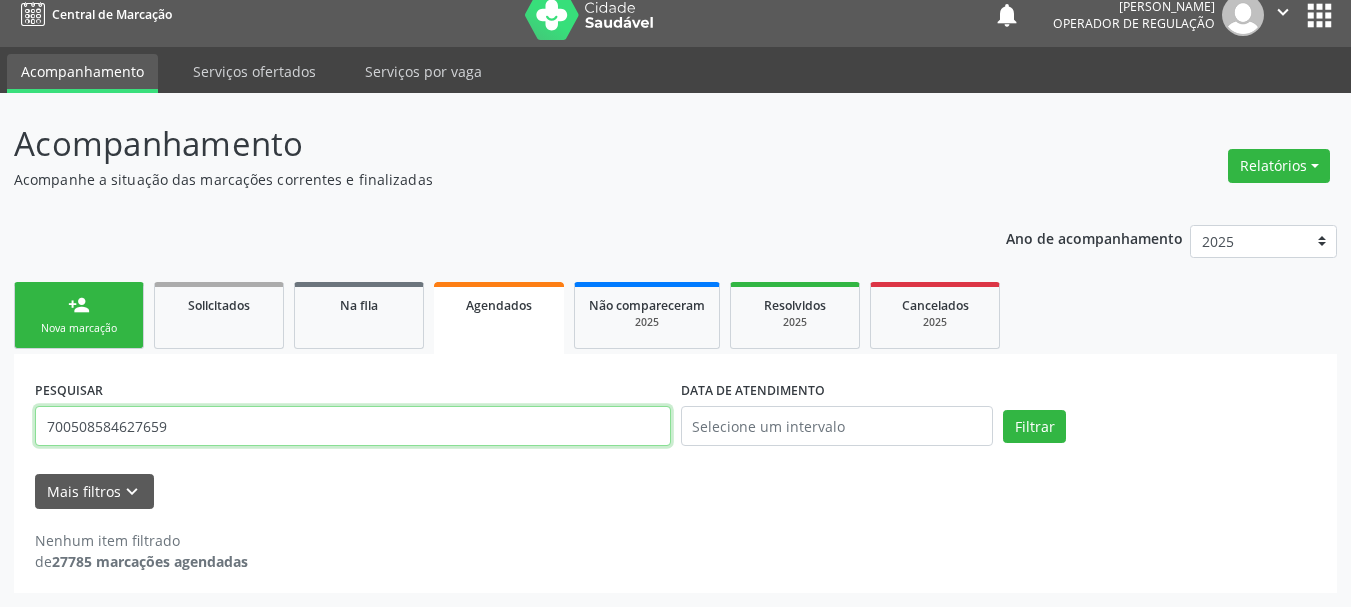 click on "700508584627659" at bounding box center (353, 426) 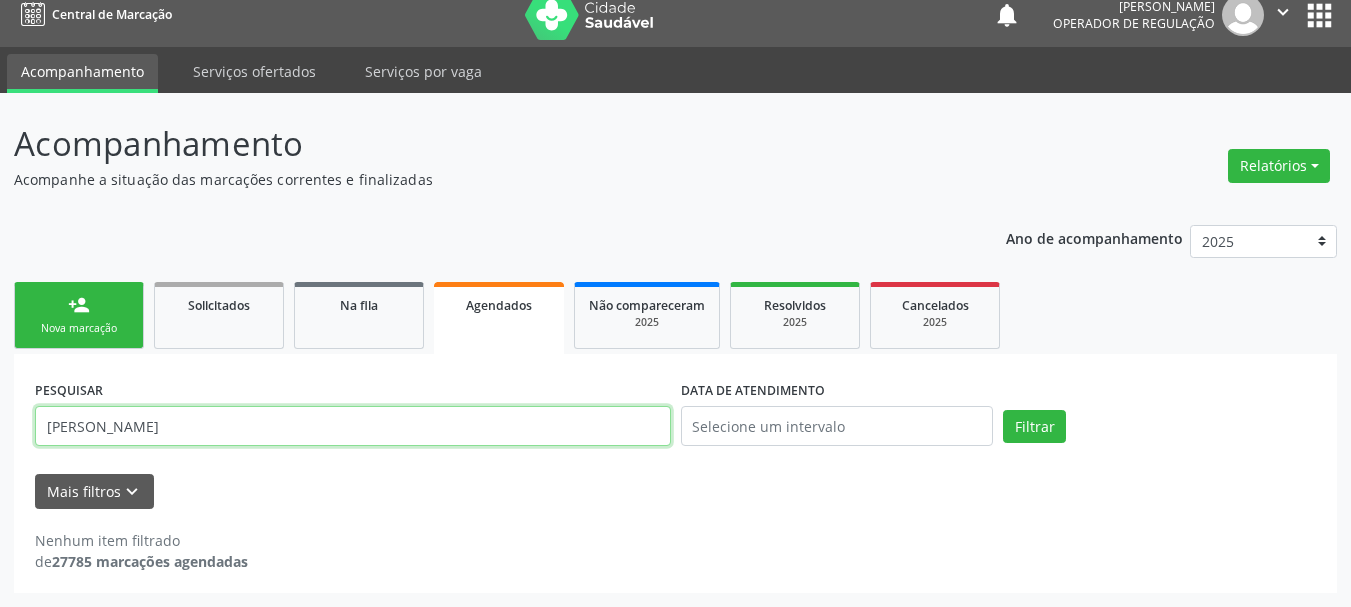 click on "Filtrar" at bounding box center [1034, 427] 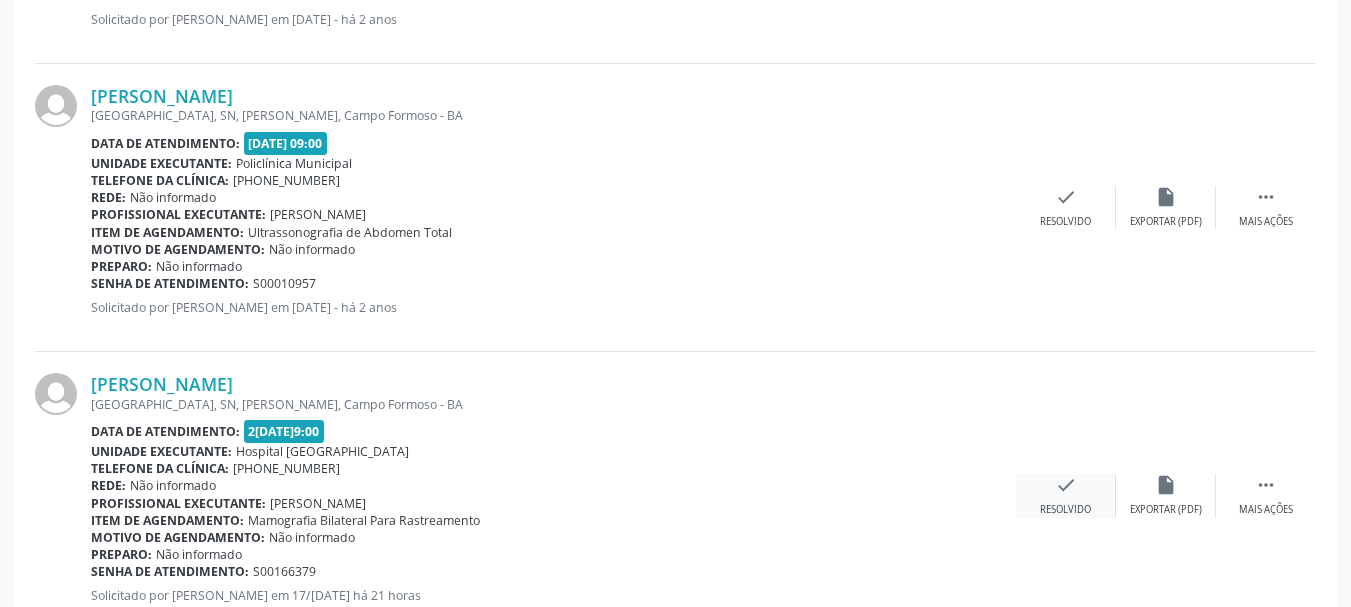 scroll, scrollTop: 1186, scrollLeft: 0, axis: vertical 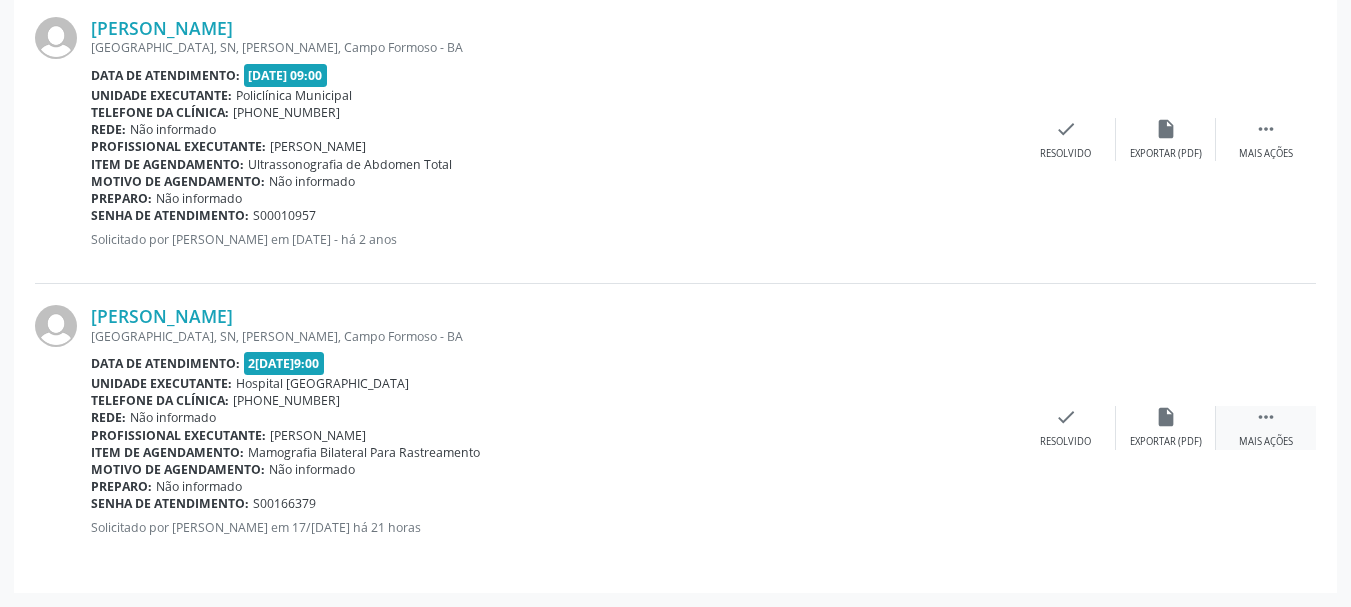 click on "" at bounding box center [1266, 417] 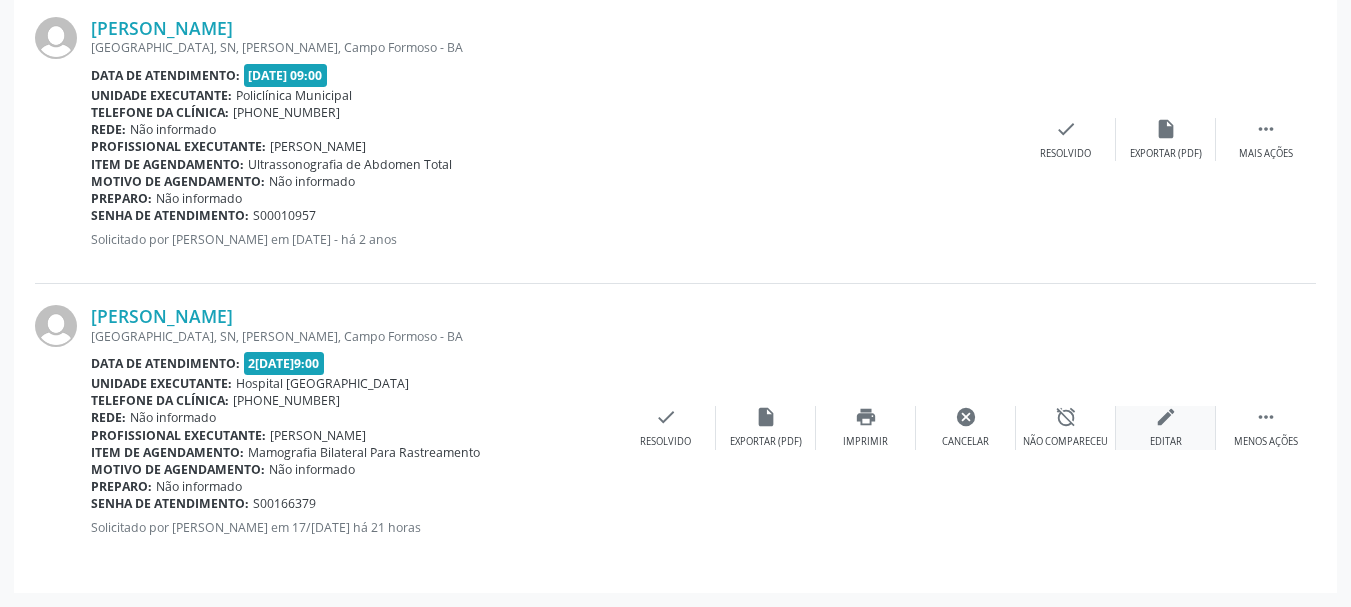 click on "edit" at bounding box center [1166, 417] 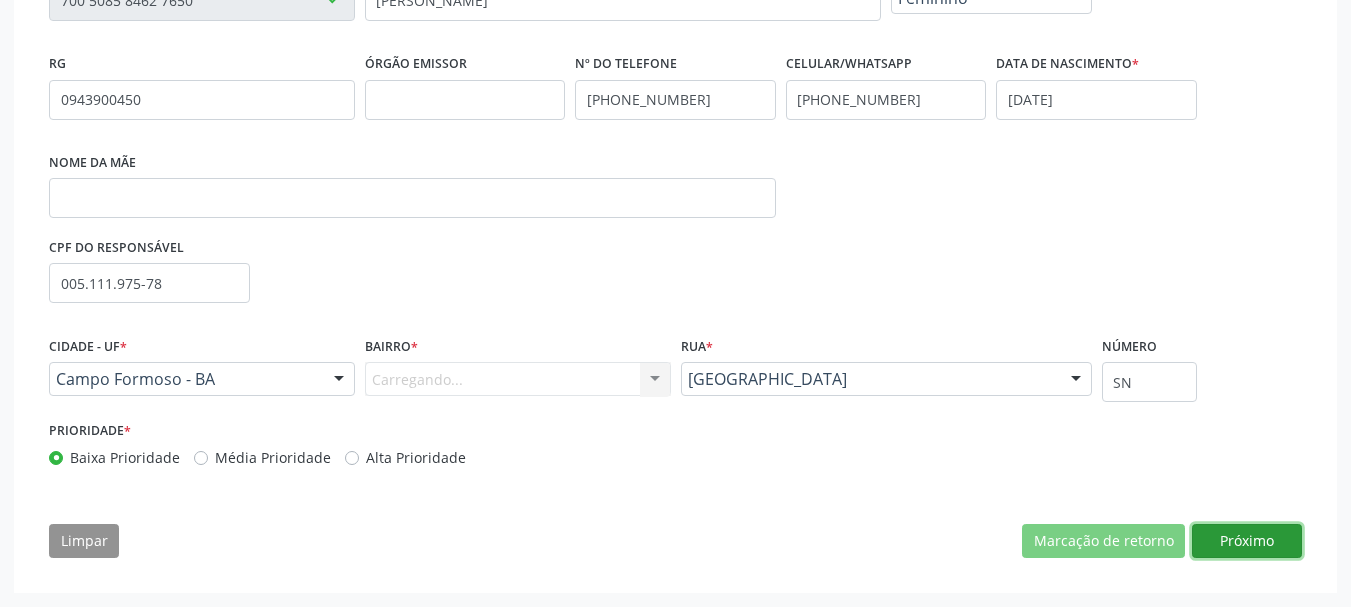 click on "Próximo" at bounding box center [1247, 541] 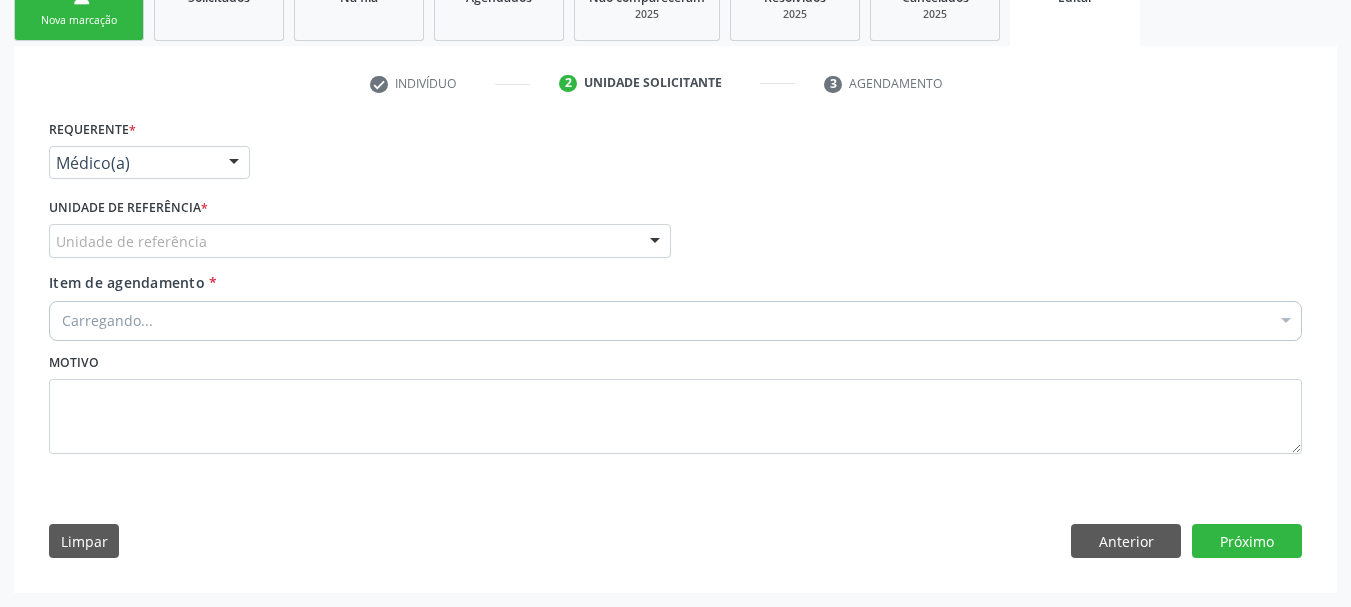 scroll, scrollTop: 325, scrollLeft: 0, axis: vertical 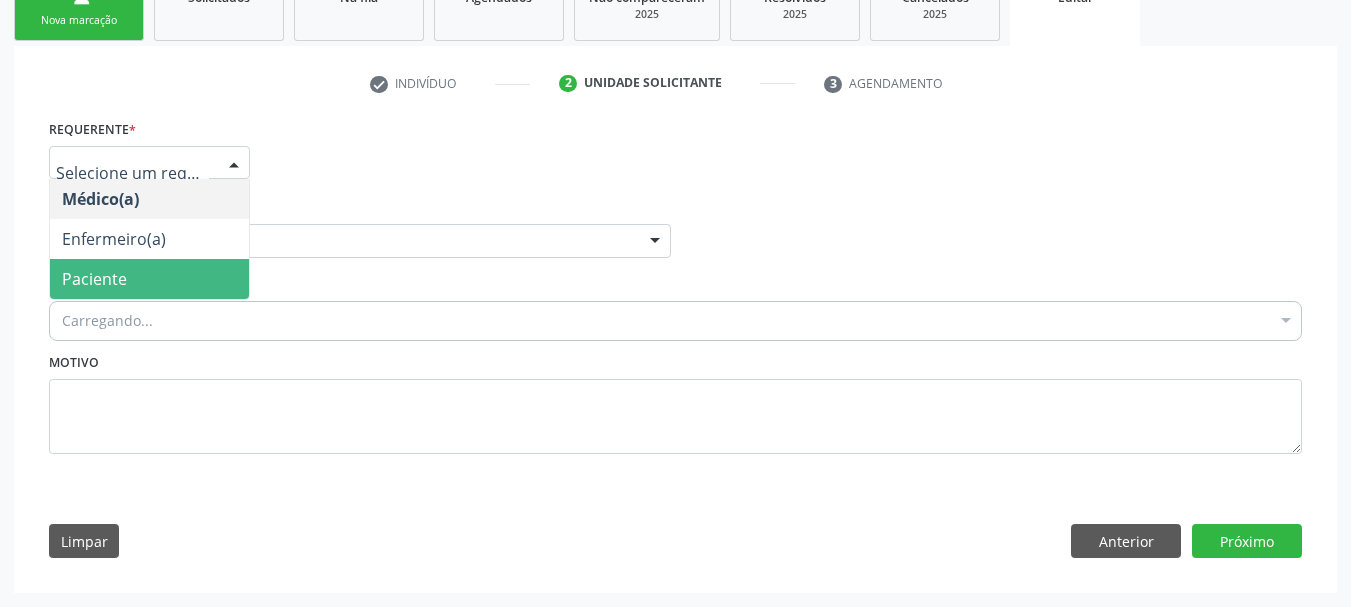 drag, startPoint x: 128, startPoint y: 266, endPoint x: 169, endPoint y: 240, distance: 48.548943 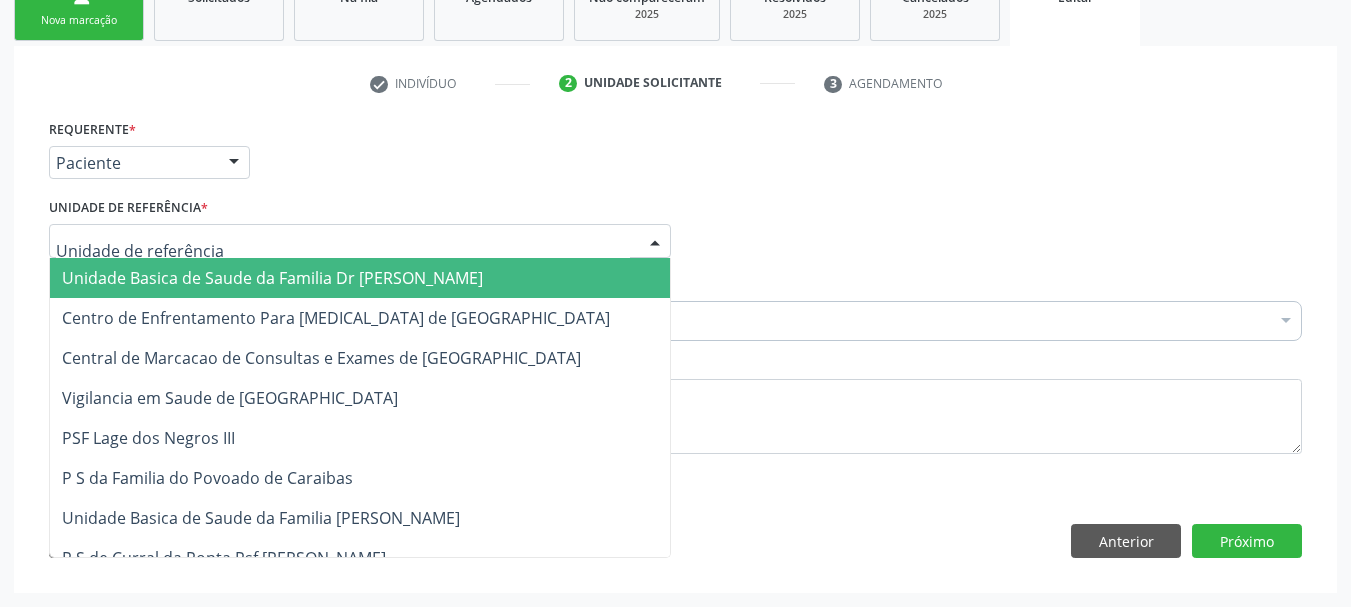 drag, startPoint x: 170, startPoint y: 239, endPoint x: 166, endPoint y: 357, distance: 118.06778 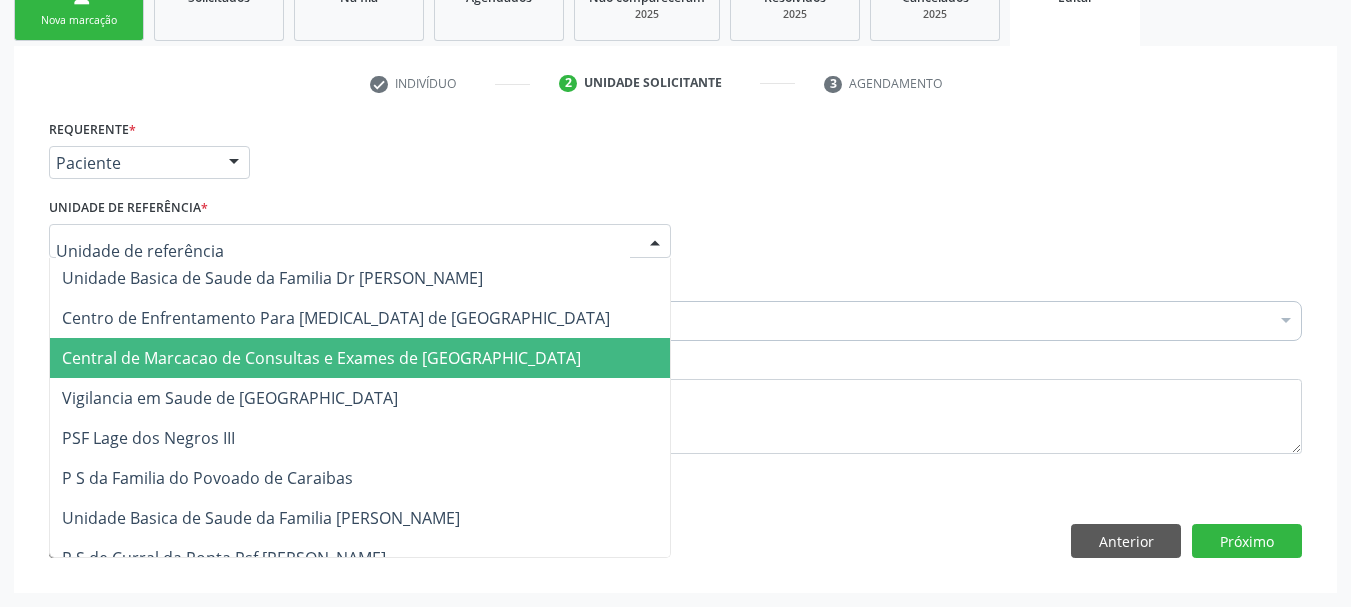 click on "Central de Marcacao de Consultas e Exames de [GEOGRAPHIC_DATA]" at bounding box center [321, 358] 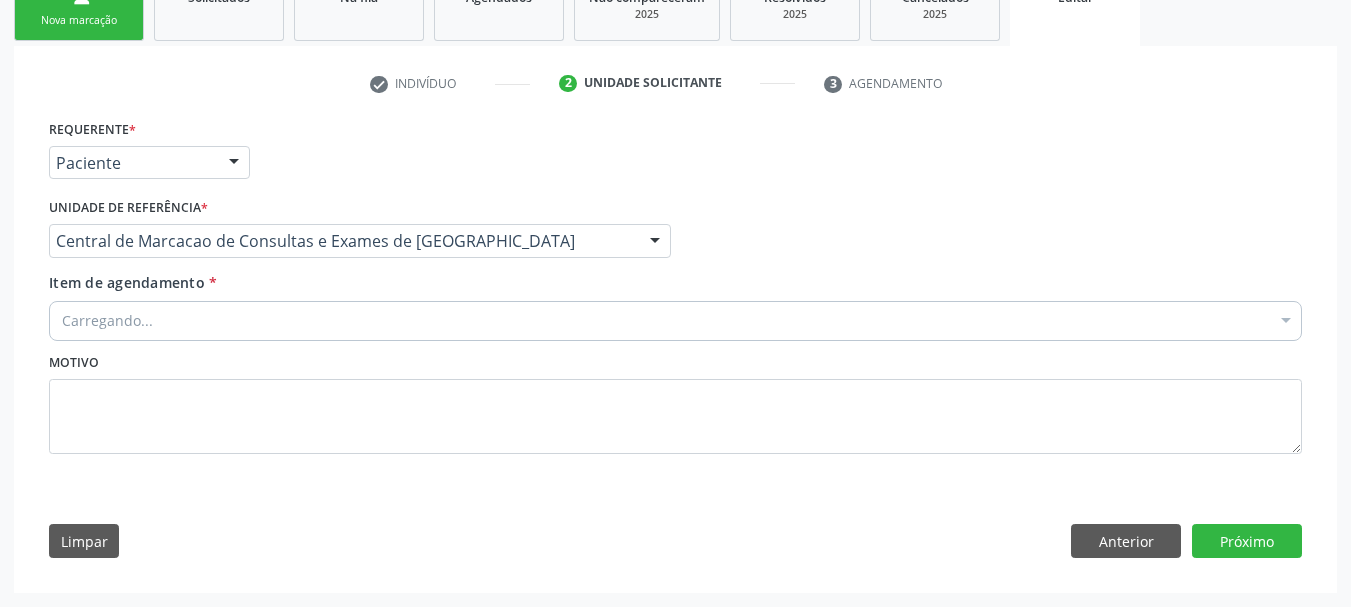 click on "Carregando..." at bounding box center [675, 321] 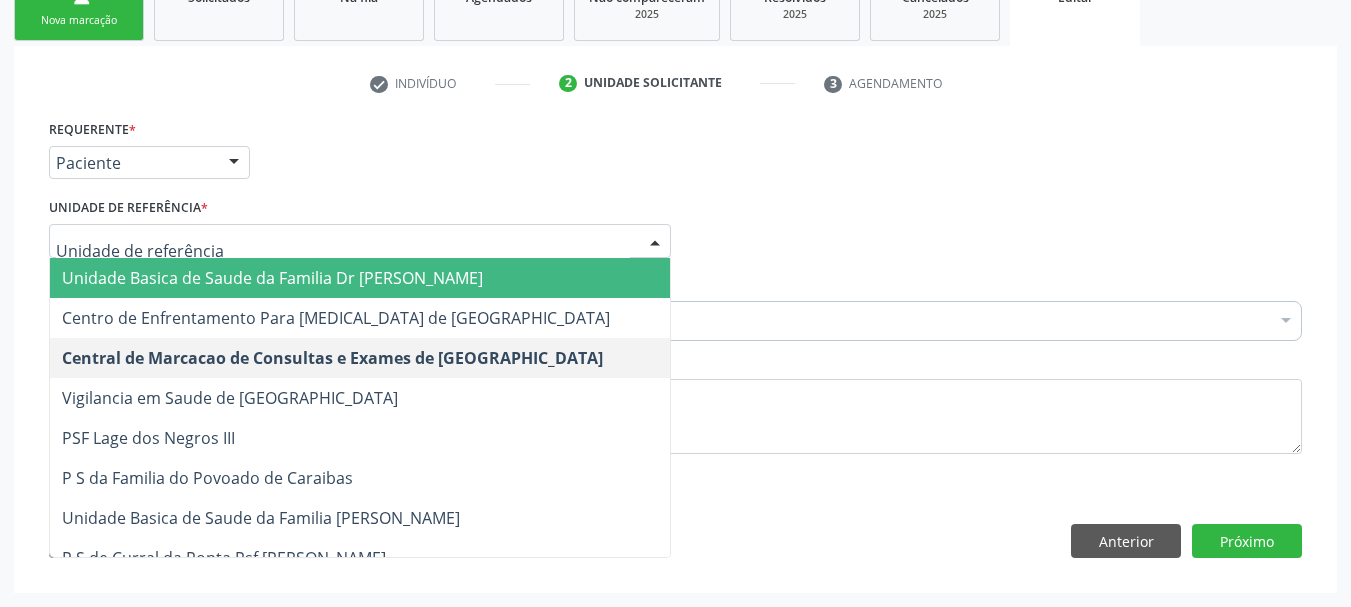 click on "Central de Marcacao de Consultas e Exames de [GEOGRAPHIC_DATA]" at bounding box center [332, 358] 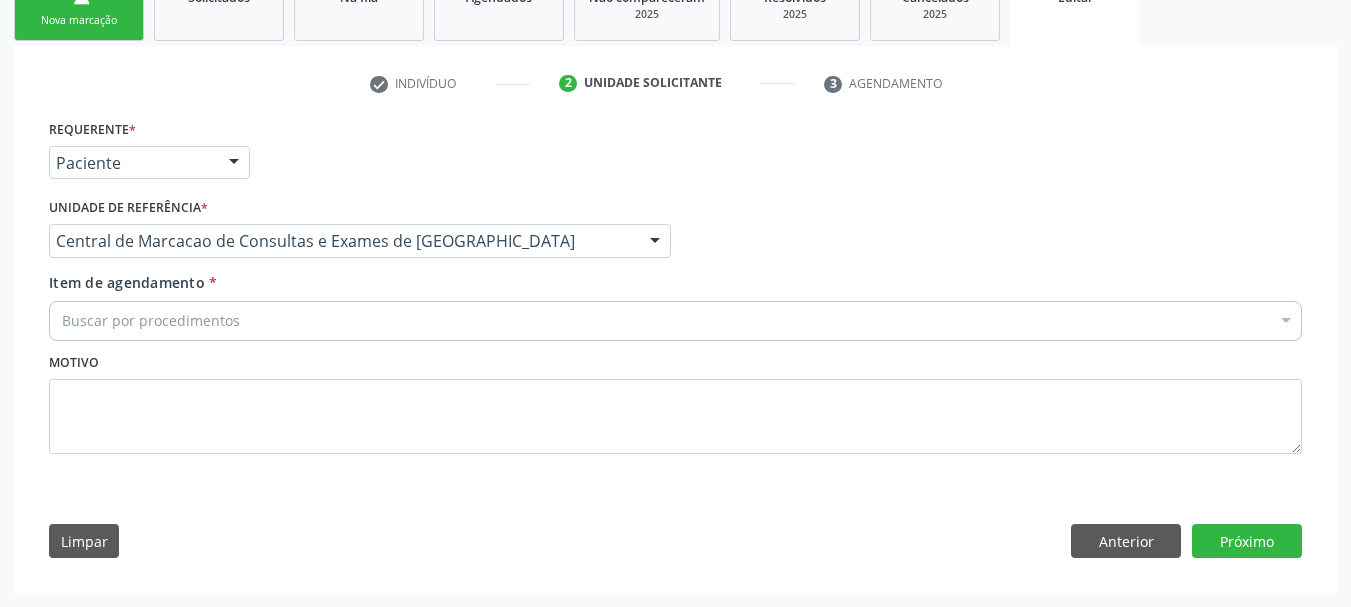 click on "Buscar por procedimentos" at bounding box center [675, 321] 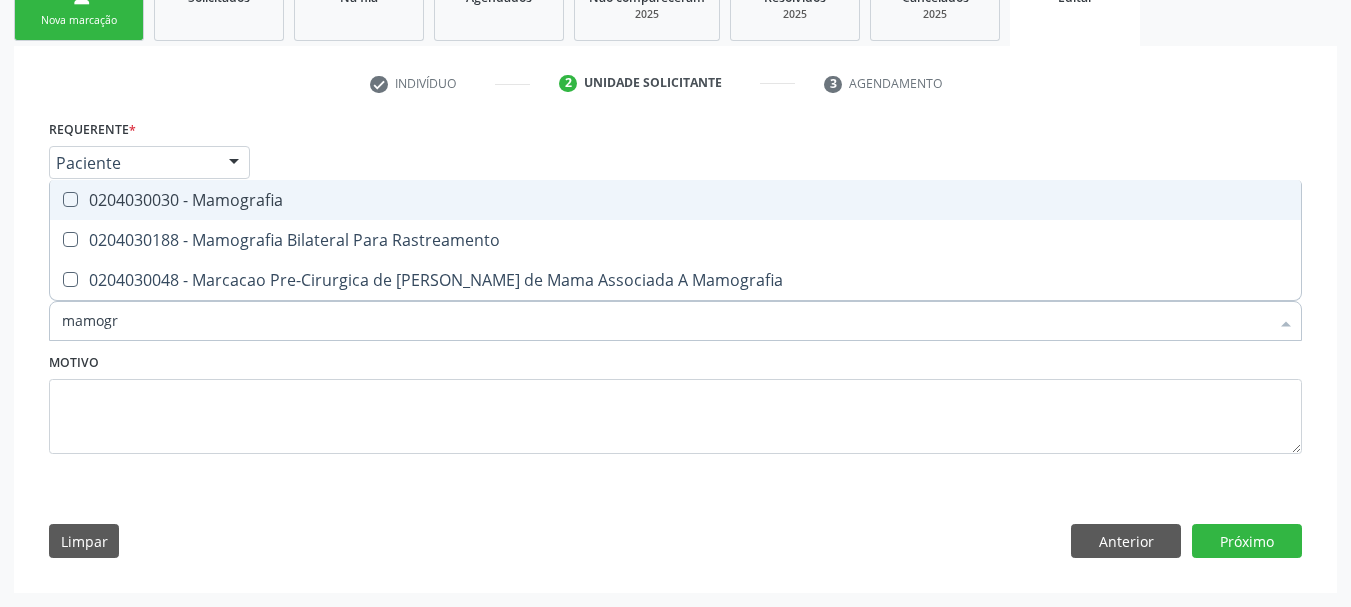 type on "mamogra" 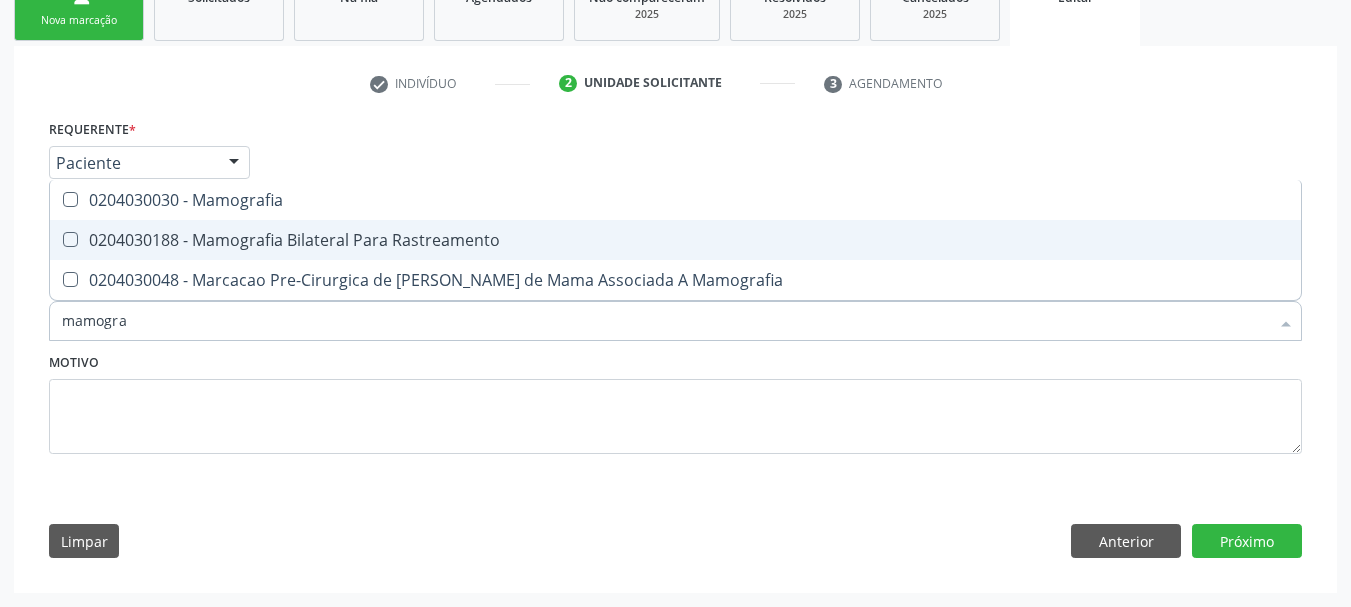 click on "0204030188 - Mamografia Bilateral Para Rastreamento" at bounding box center [675, 240] 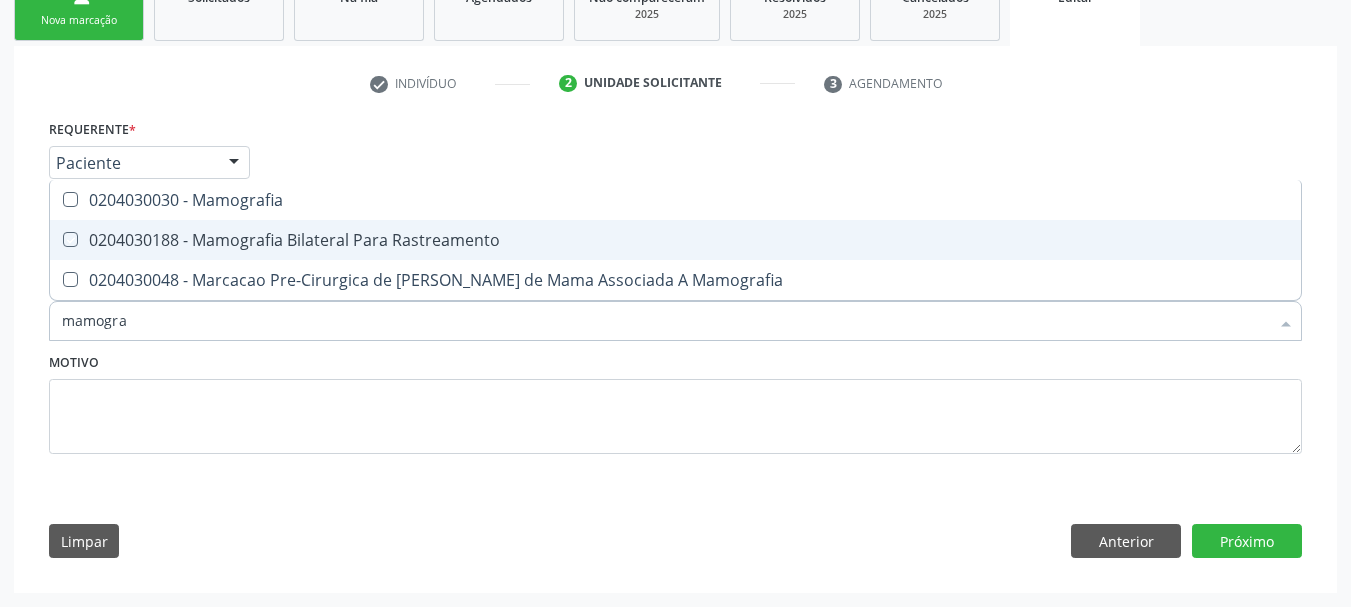 checkbox on "true" 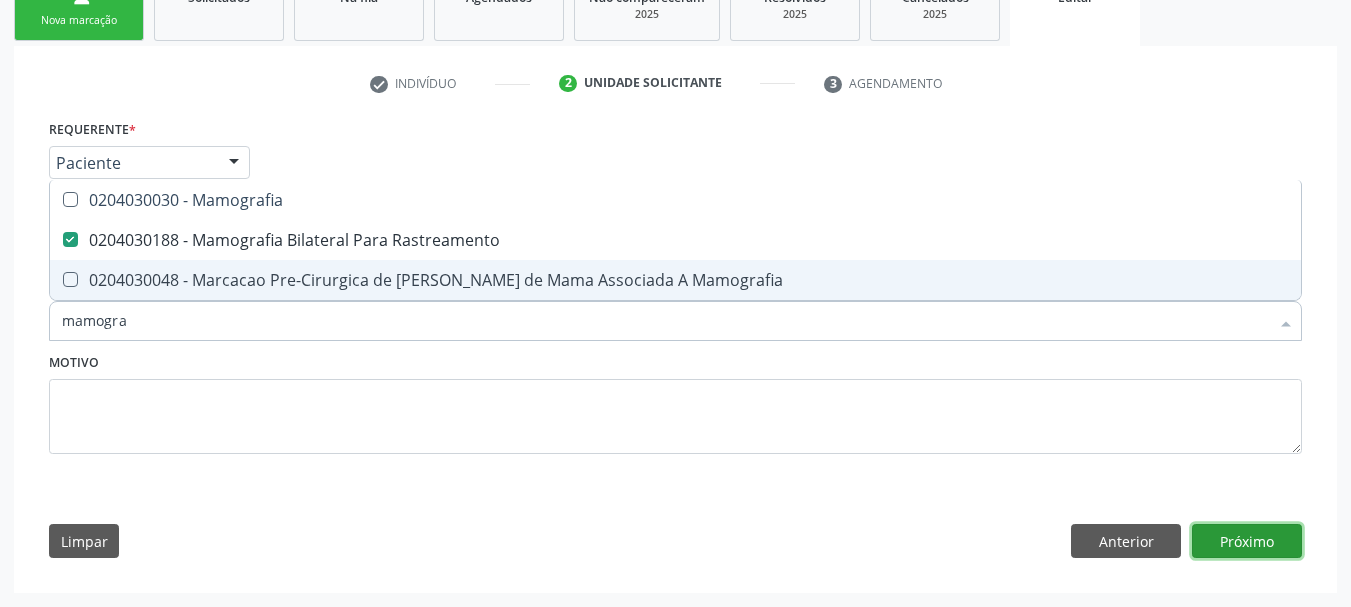 click on "Próximo" at bounding box center [1247, 541] 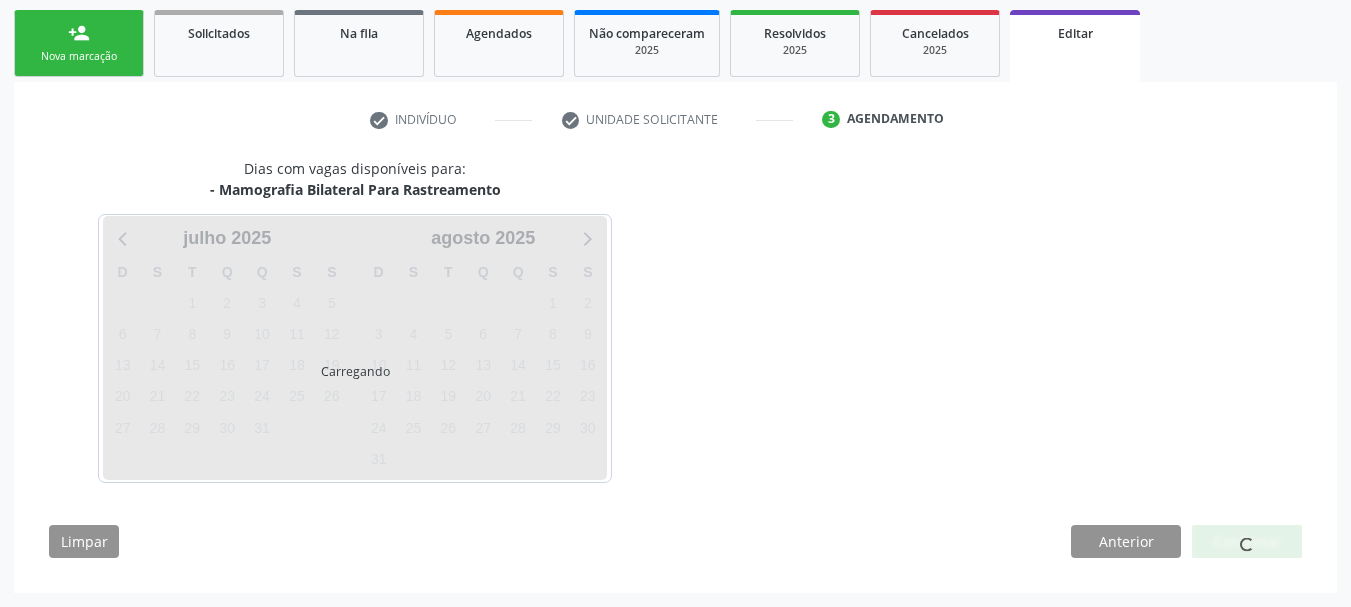 scroll, scrollTop: 289, scrollLeft: 0, axis: vertical 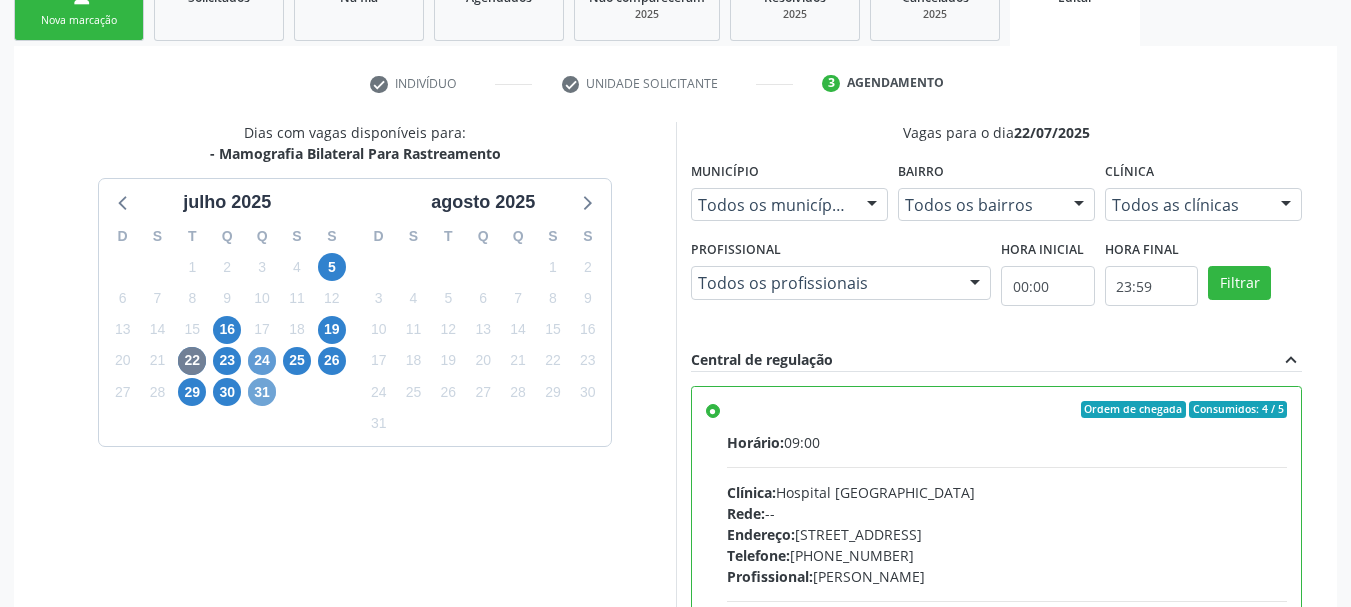 click on "31" at bounding box center [262, 392] 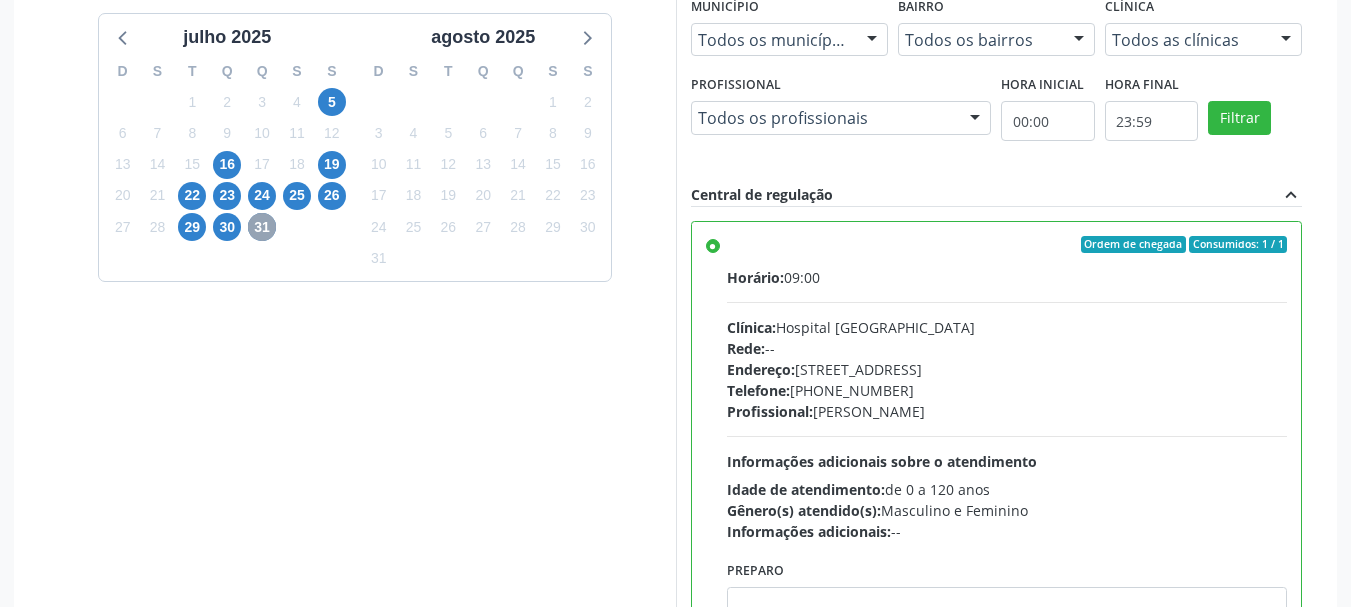 scroll, scrollTop: 525, scrollLeft: 0, axis: vertical 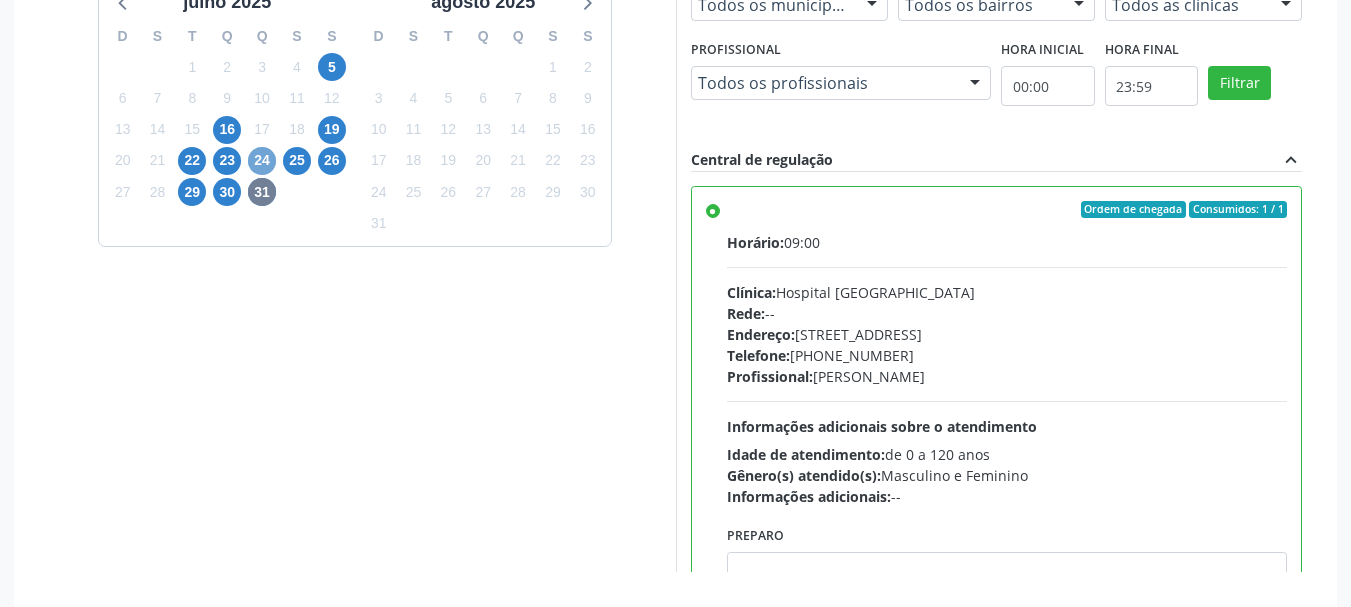 click on "24" at bounding box center [262, 161] 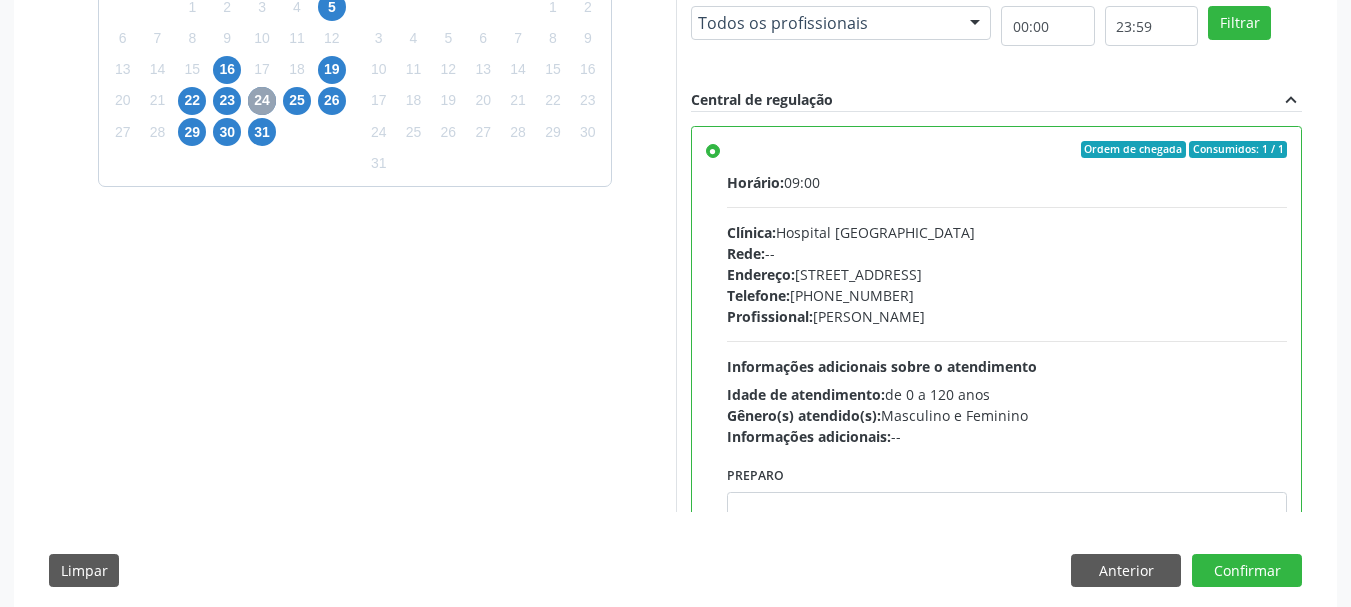 scroll, scrollTop: 614, scrollLeft: 0, axis: vertical 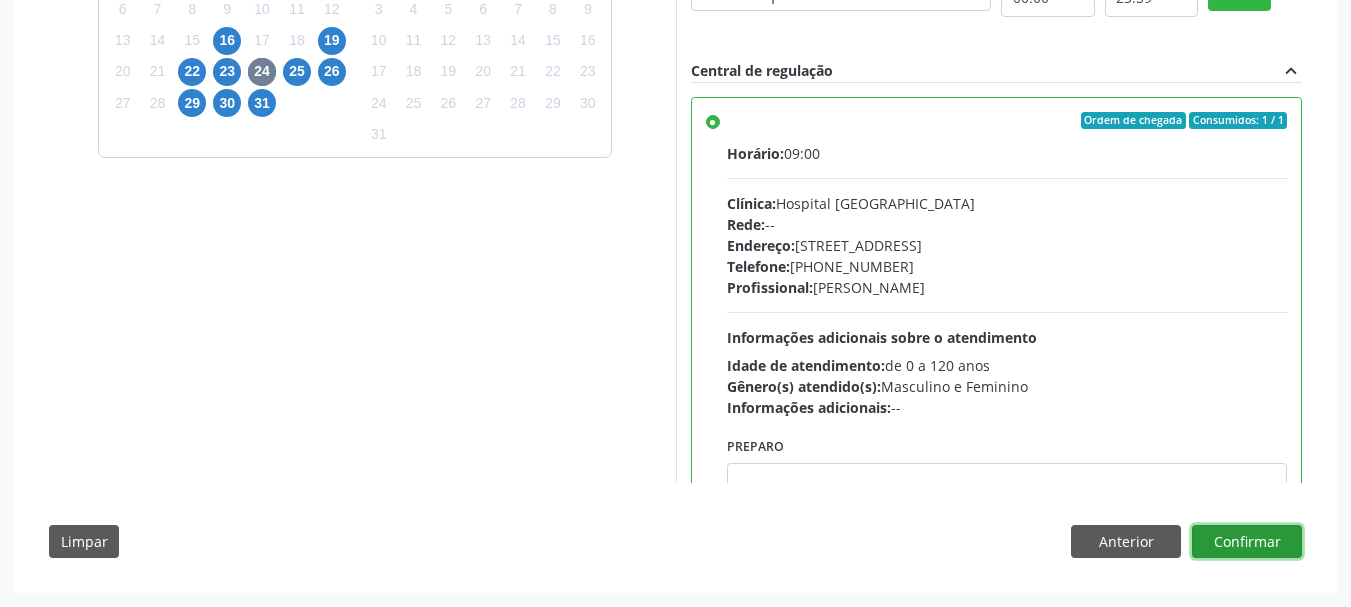 click on "Confirmar" at bounding box center (1247, 542) 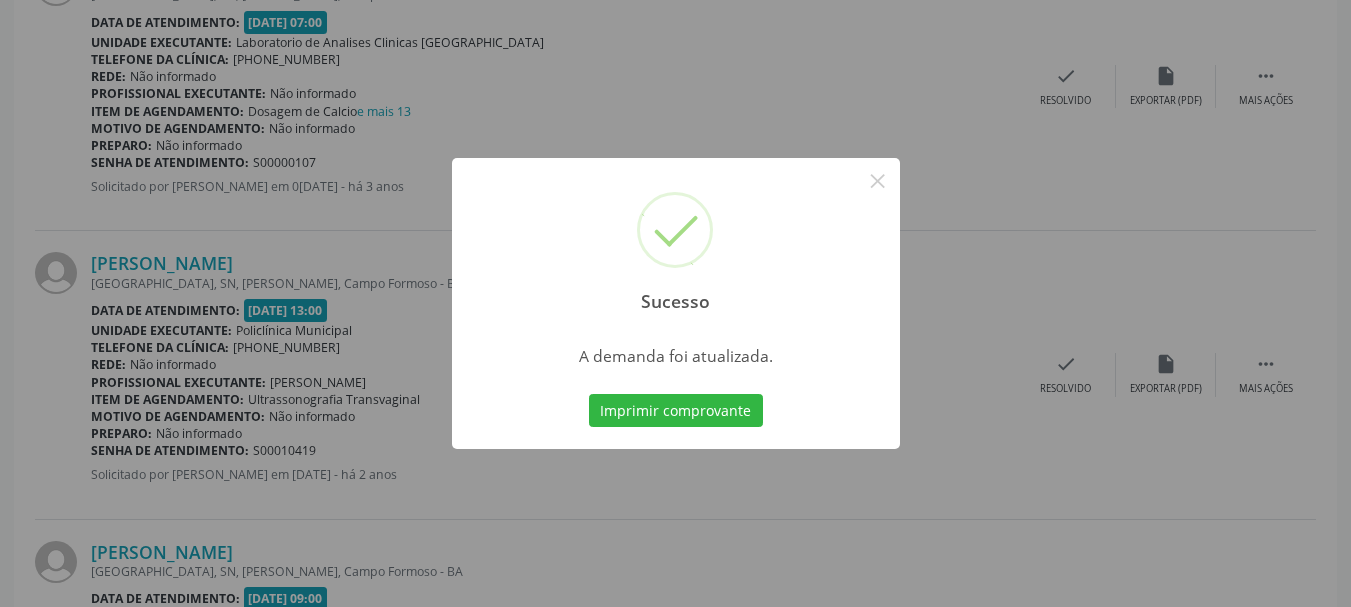 scroll, scrollTop: 0, scrollLeft: 0, axis: both 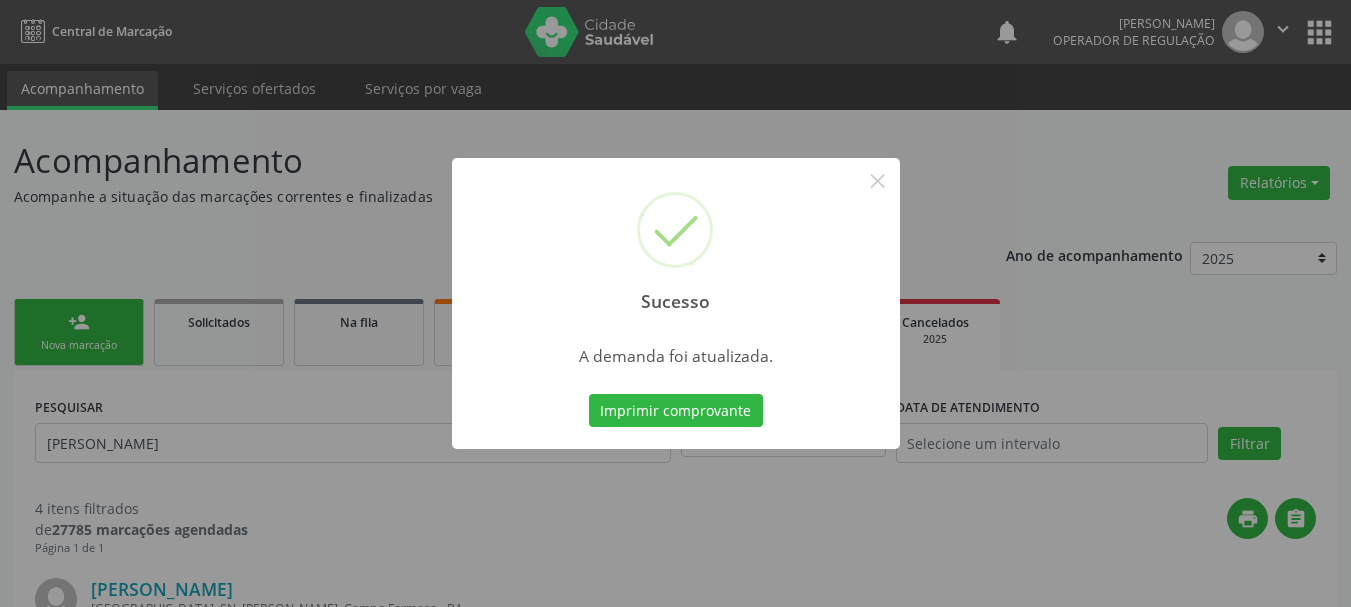 type 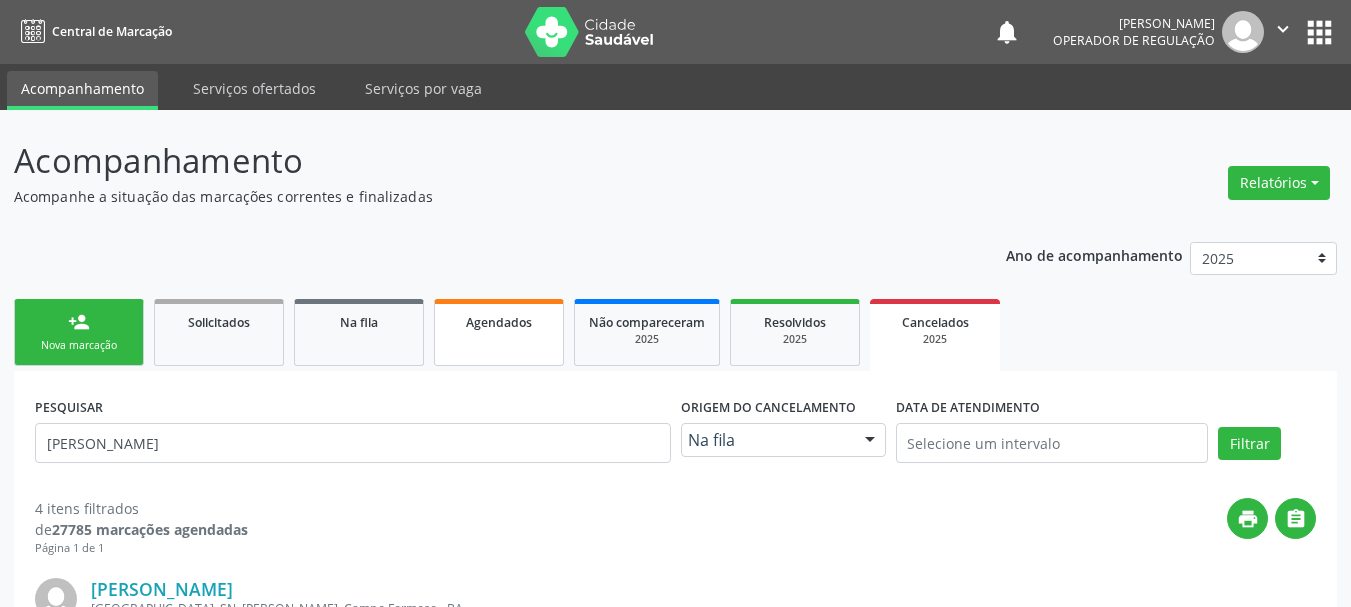 click on "Agendados" at bounding box center [499, 332] 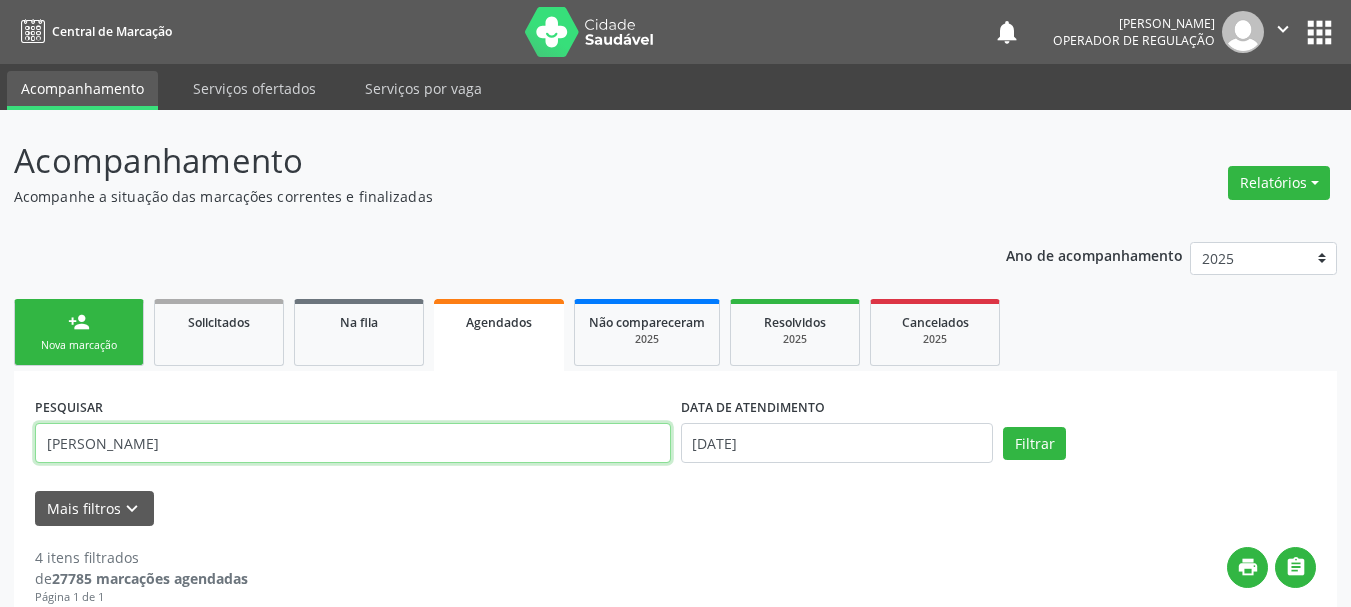 click on "[PERSON_NAME]" at bounding box center (353, 443) 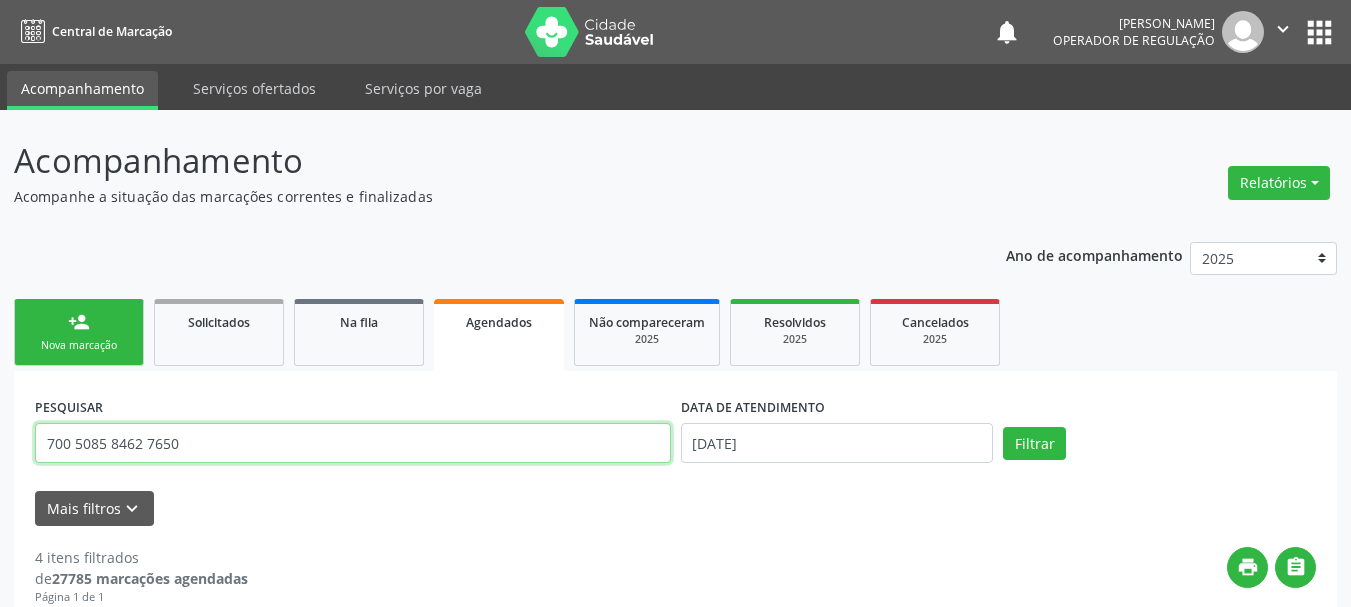 type on "700 5085 8462 7650" 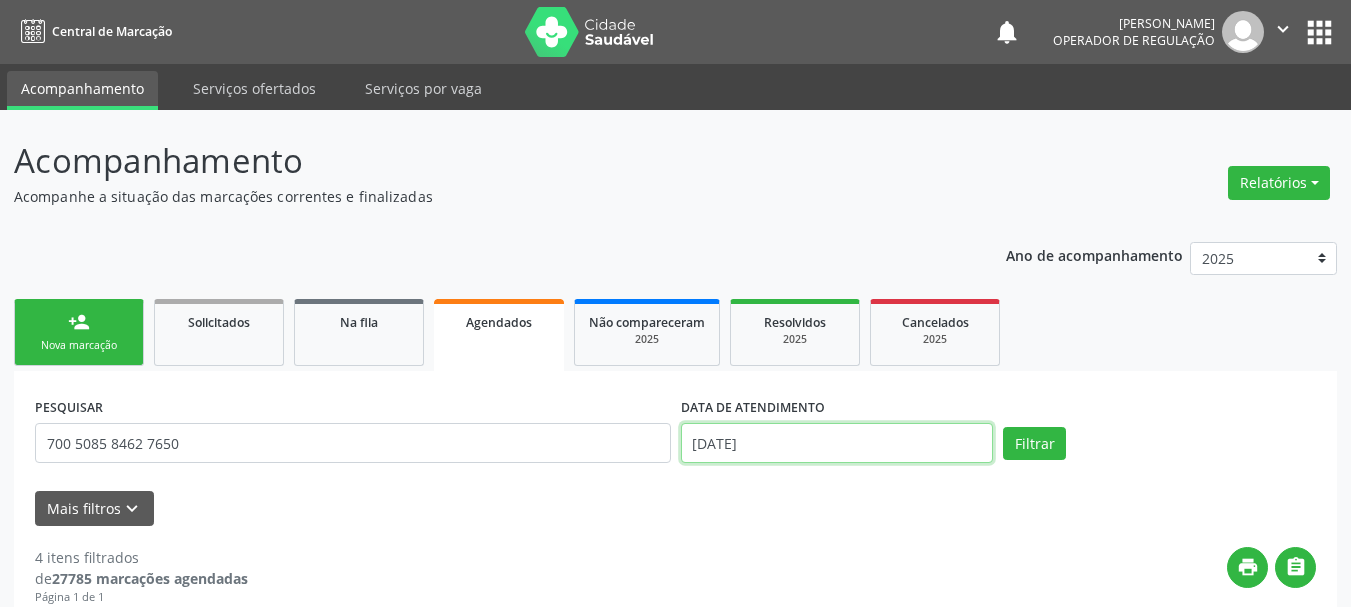 click on "[DATE]" at bounding box center (837, 443) 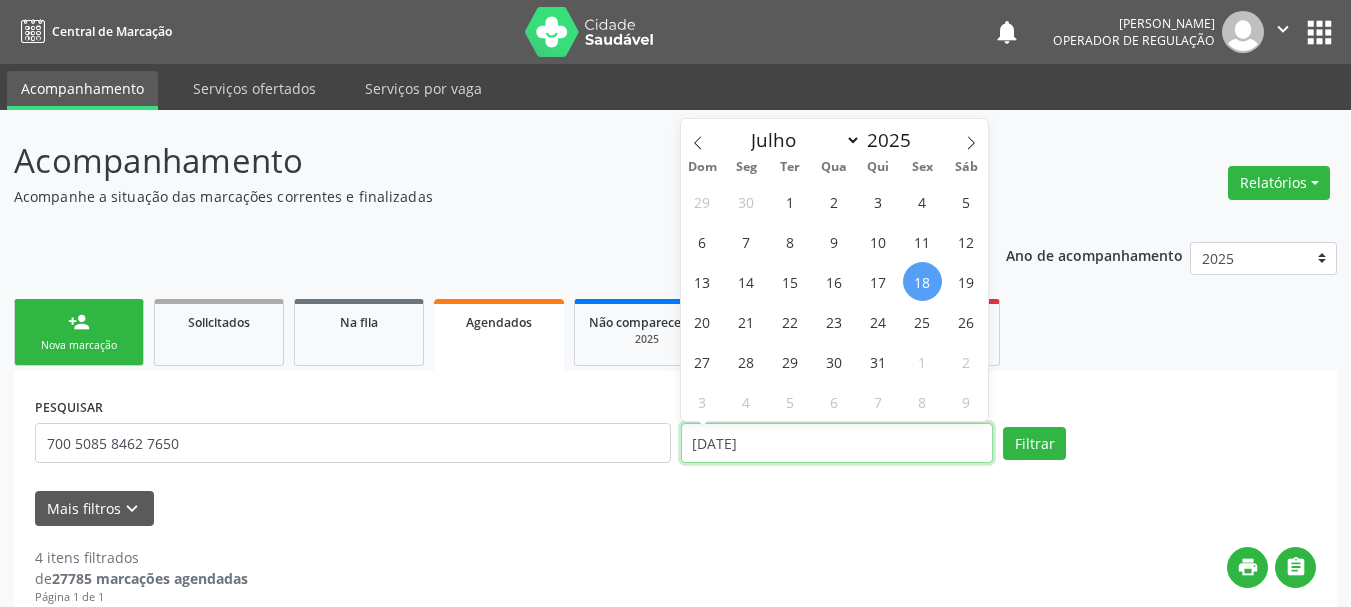 type 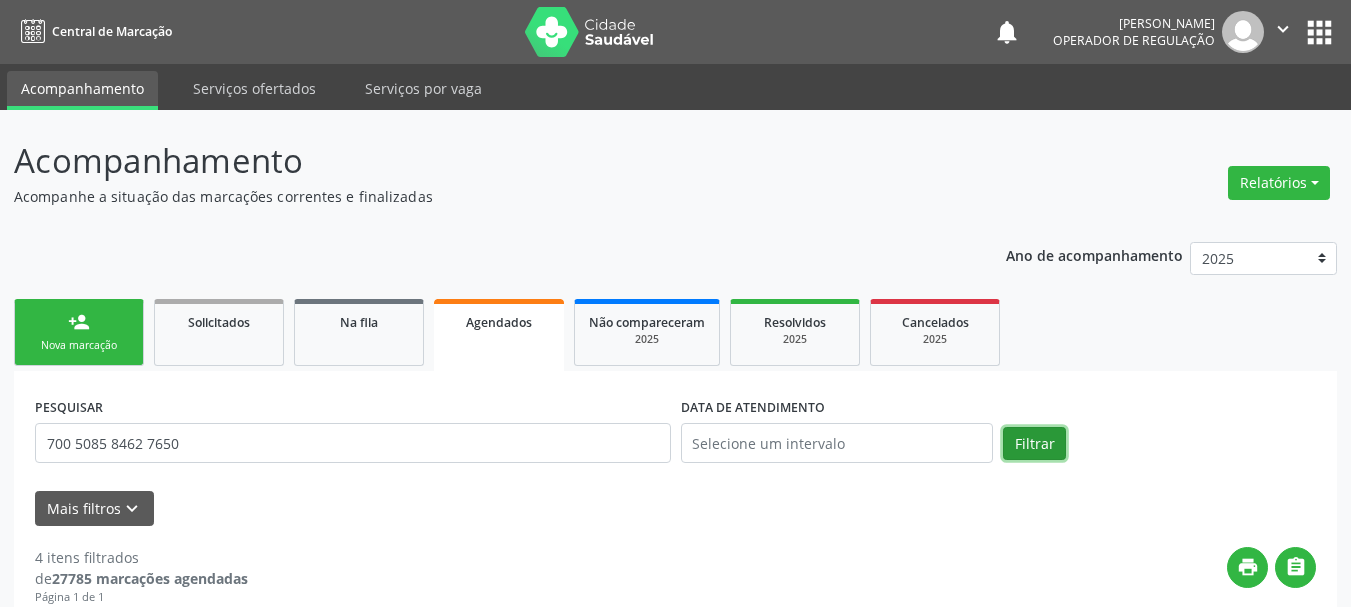 click on "Filtrar" at bounding box center (1034, 444) 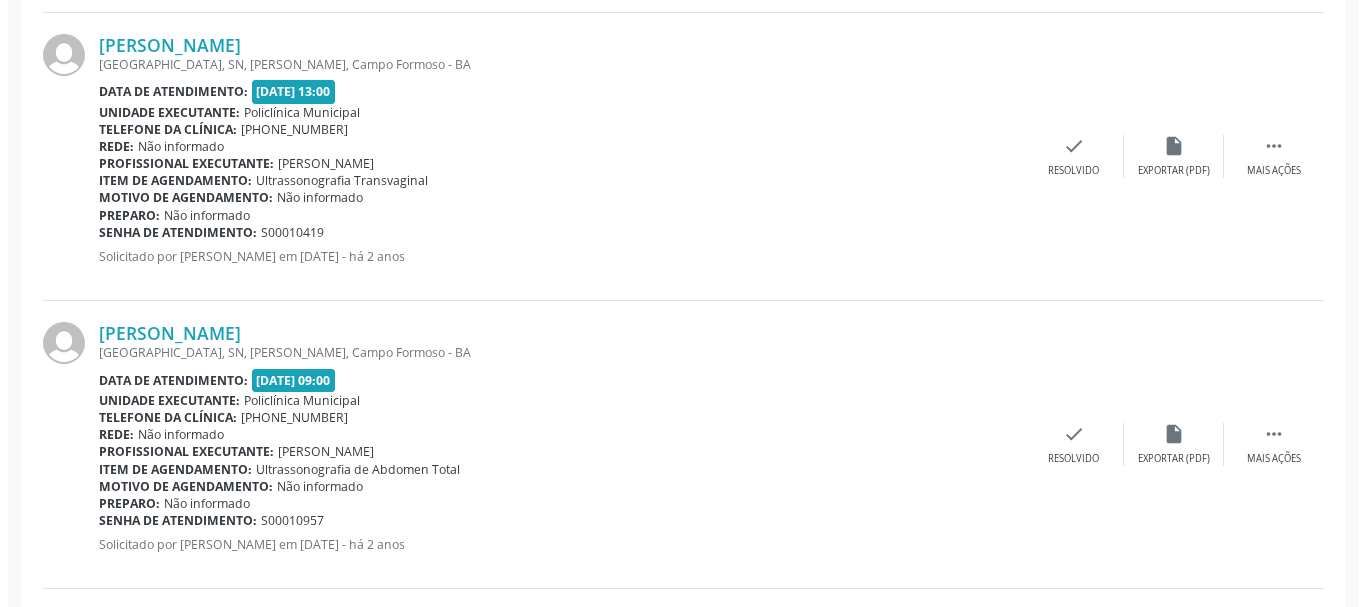 scroll, scrollTop: 1203, scrollLeft: 0, axis: vertical 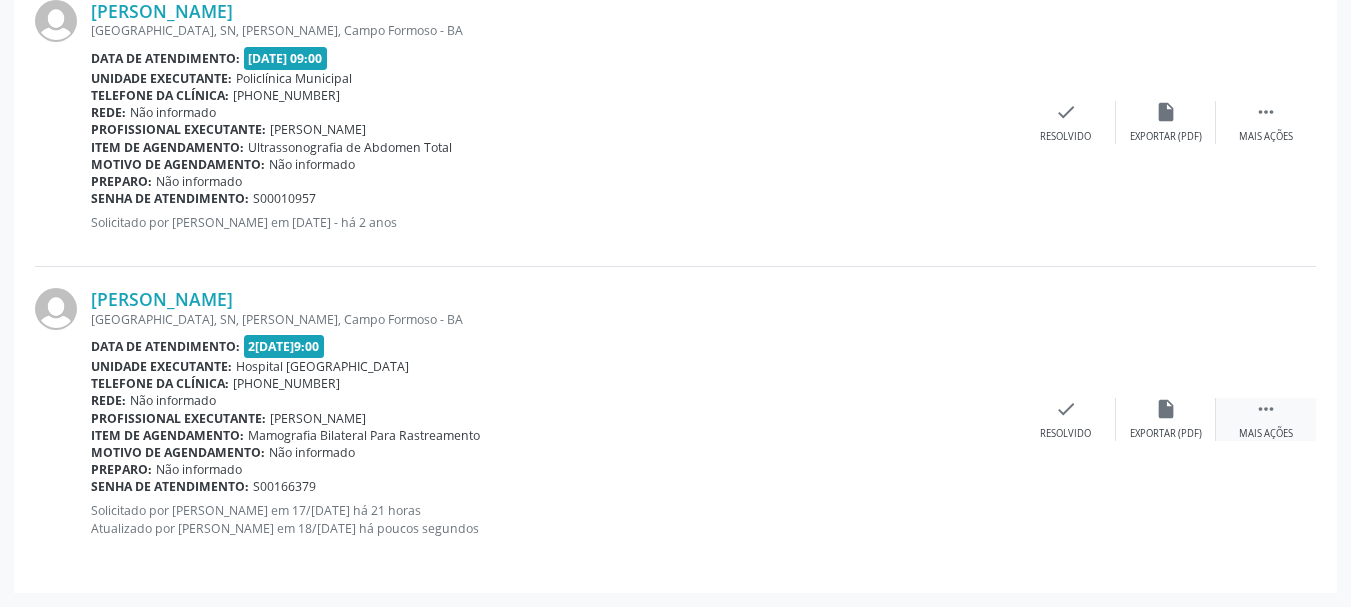 click on "" at bounding box center [1266, 409] 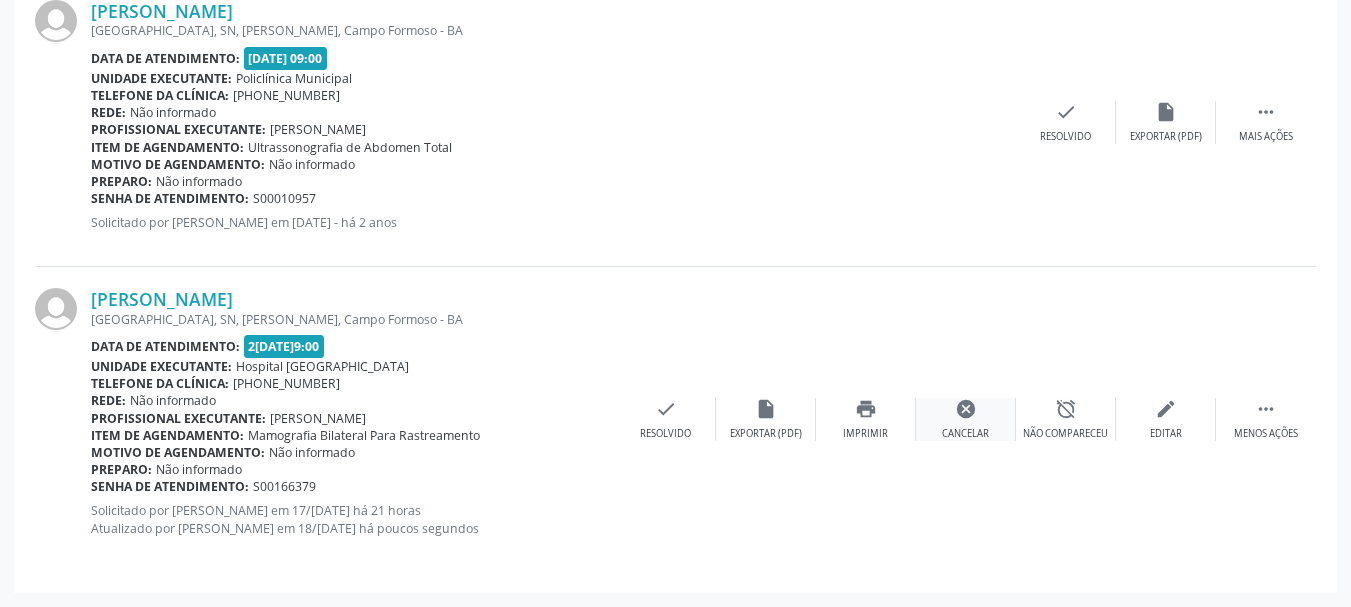 click on "cancel" at bounding box center (966, 409) 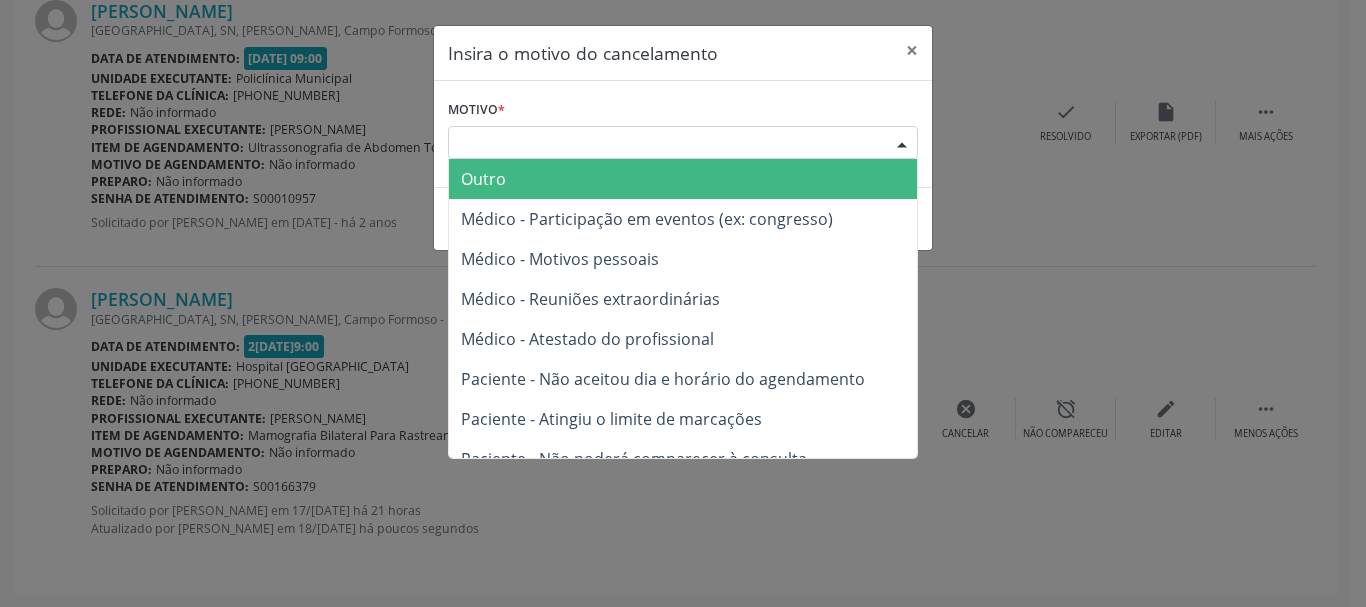 click on "Escolha o motivo" at bounding box center (683, 143) 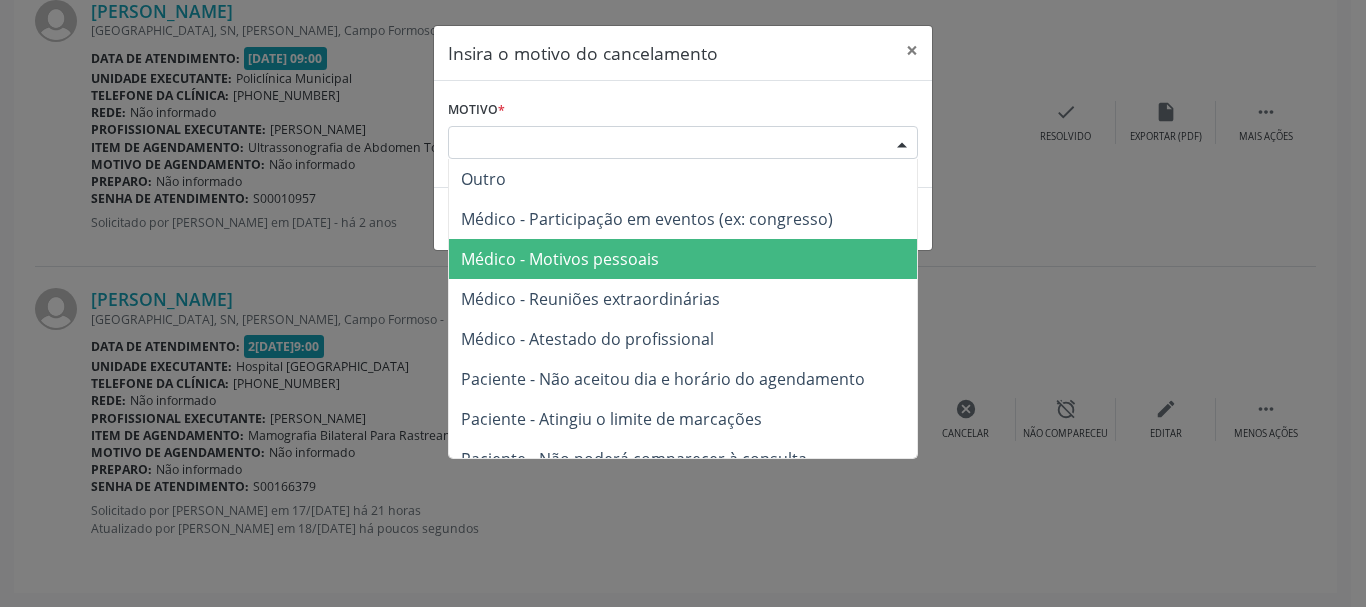 drag, startPoint x: 800, startPoint y: 254, endPoint x: 824, endPoint y: 240, distance: 27.784887 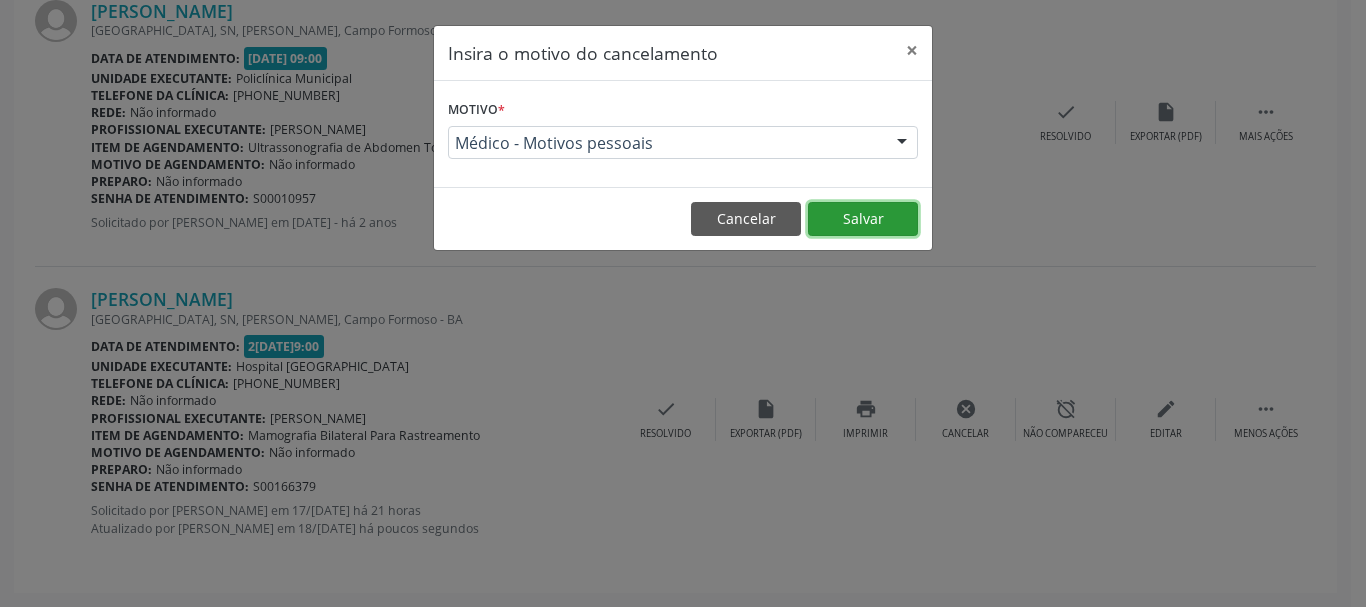 click on "Salvar" at bounding box center (863, 219) 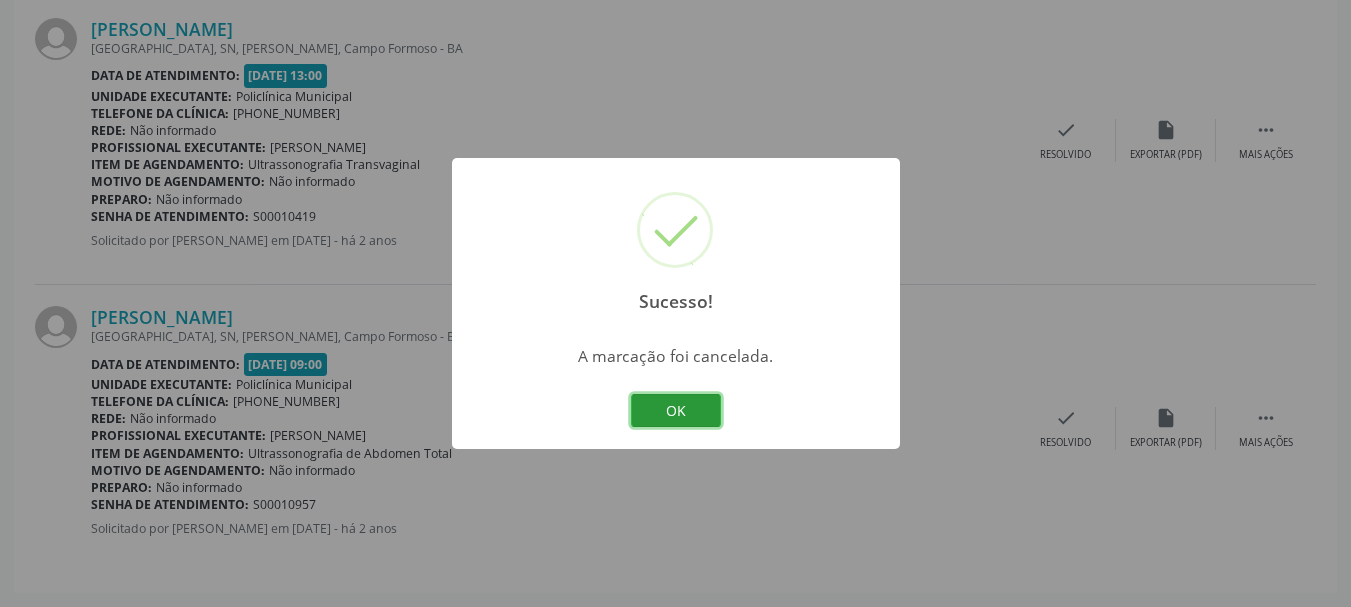 drag, startPoint x: 660, startPoint y: 417, endPoint x: 497, endPoint y: 417, distance: 163 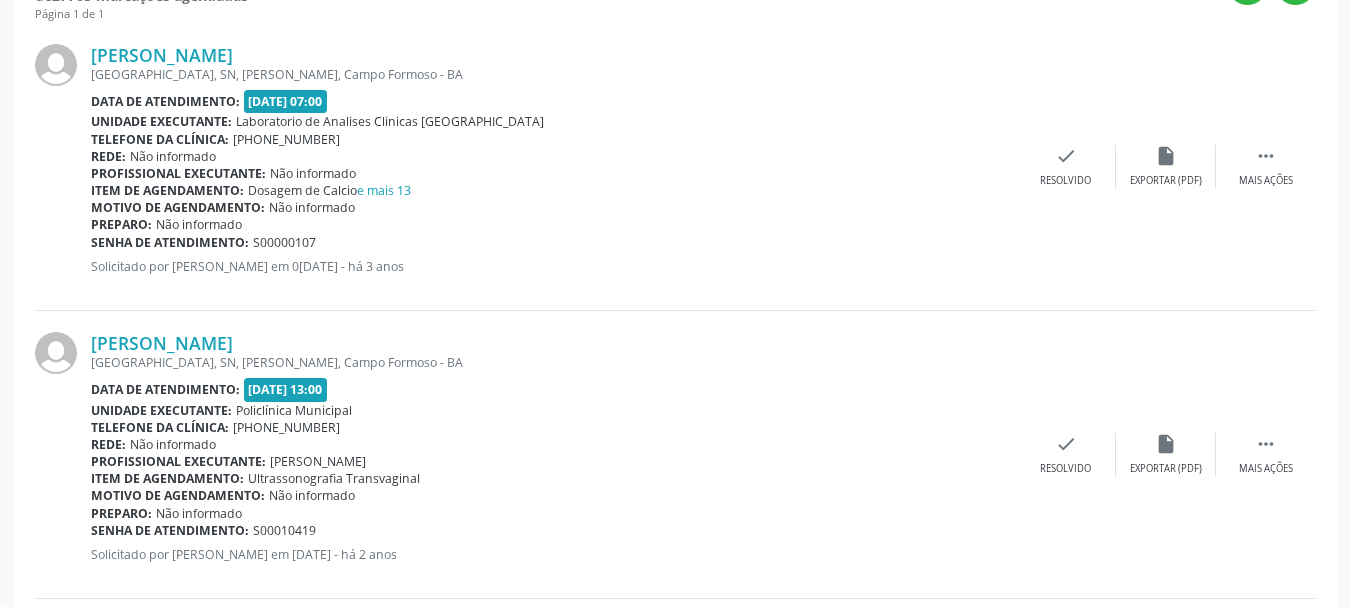 scroll, scrollTop: 297, scrollLeft: 0, axis: vertical 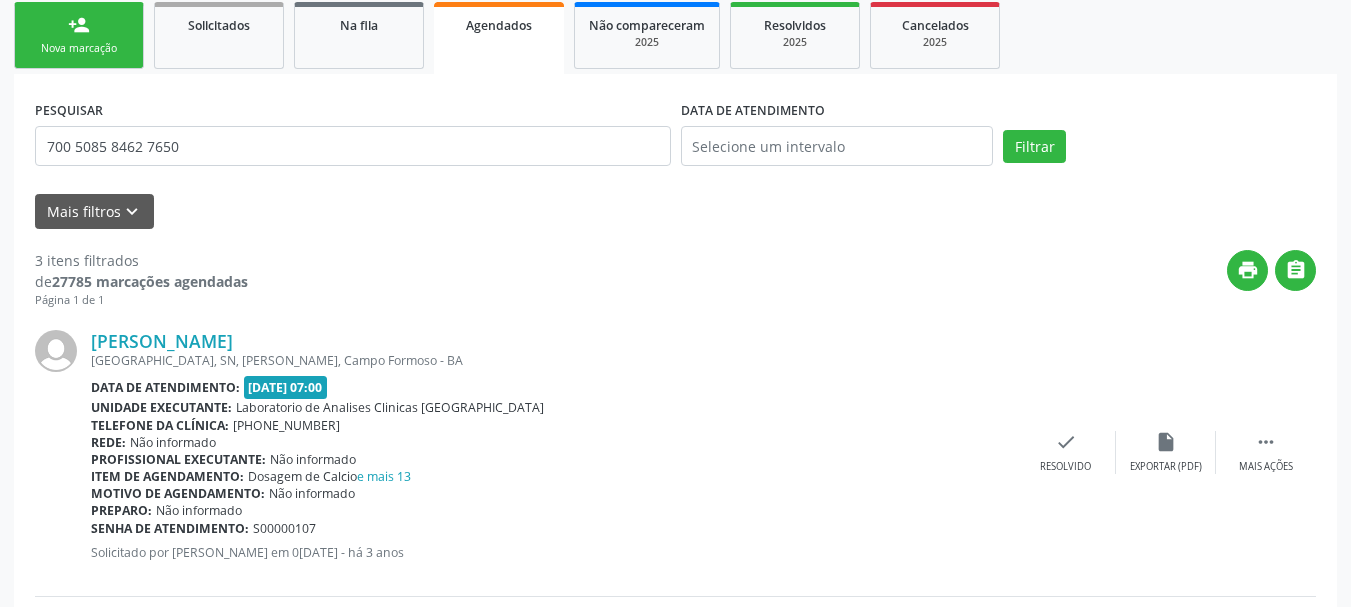 click on "person_add
Nova marcação" at bounding box center [79, 35] 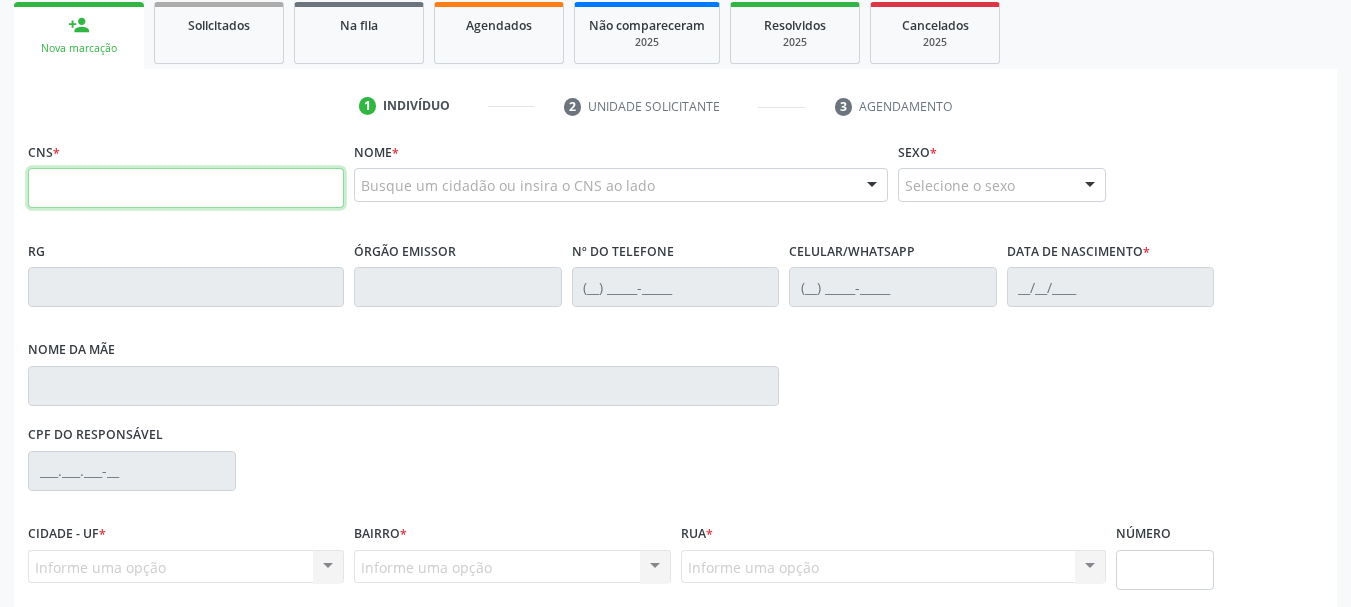 click at bounding box center [186, 188] 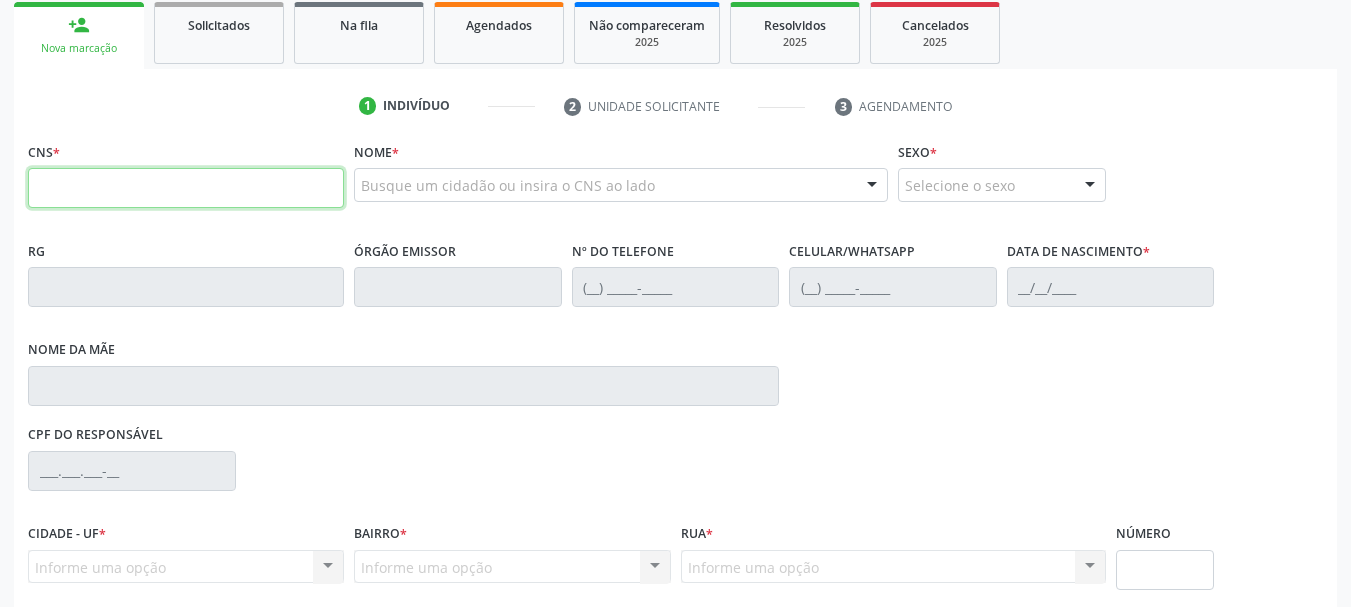 paste on "700 5085 8462 7650" 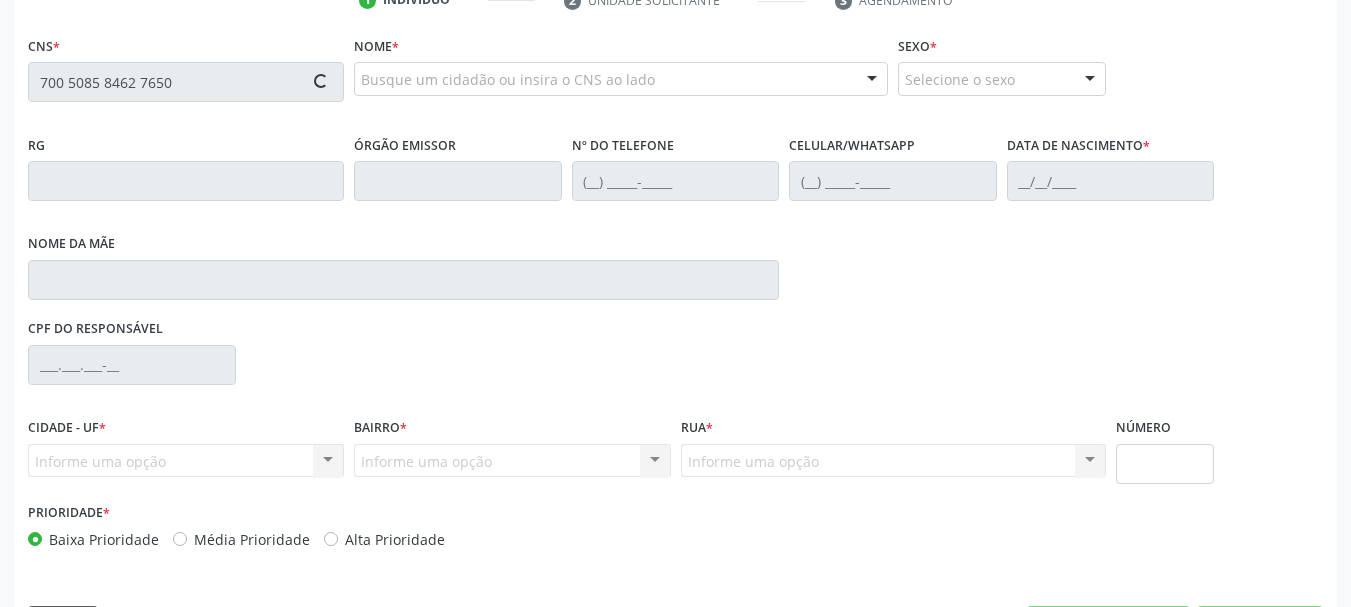 scroll, scrollTop: 463, scrollLeft: 0, axis: vertical 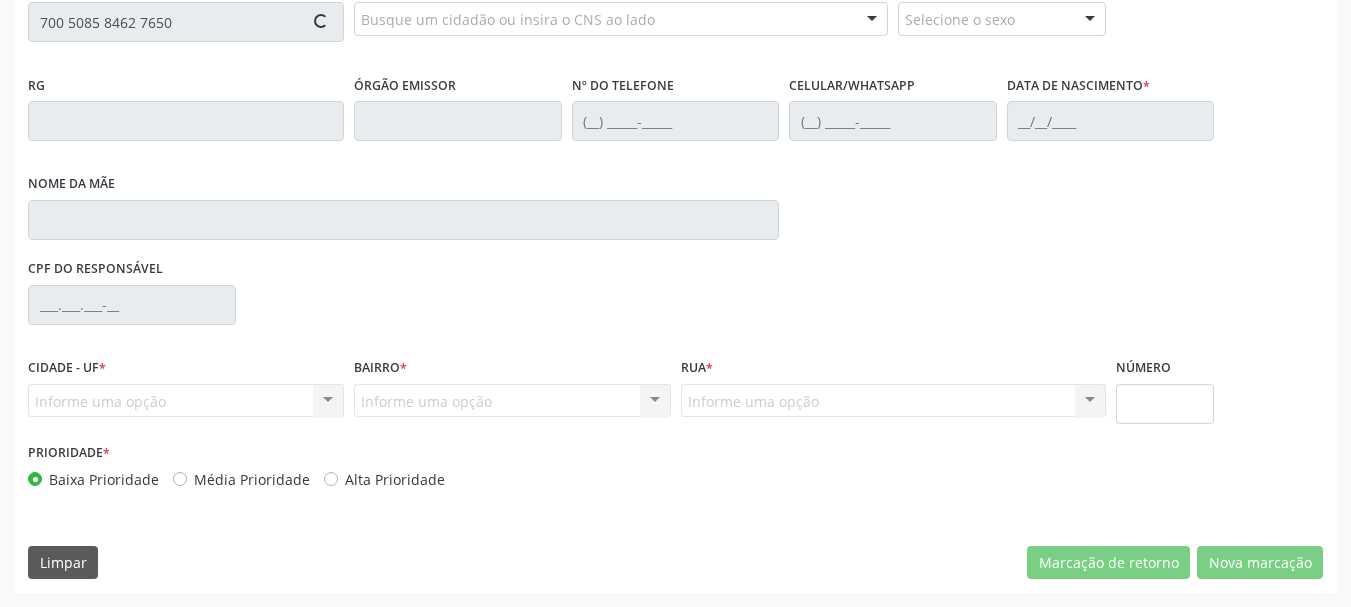type on "700 5085 8462 7650" 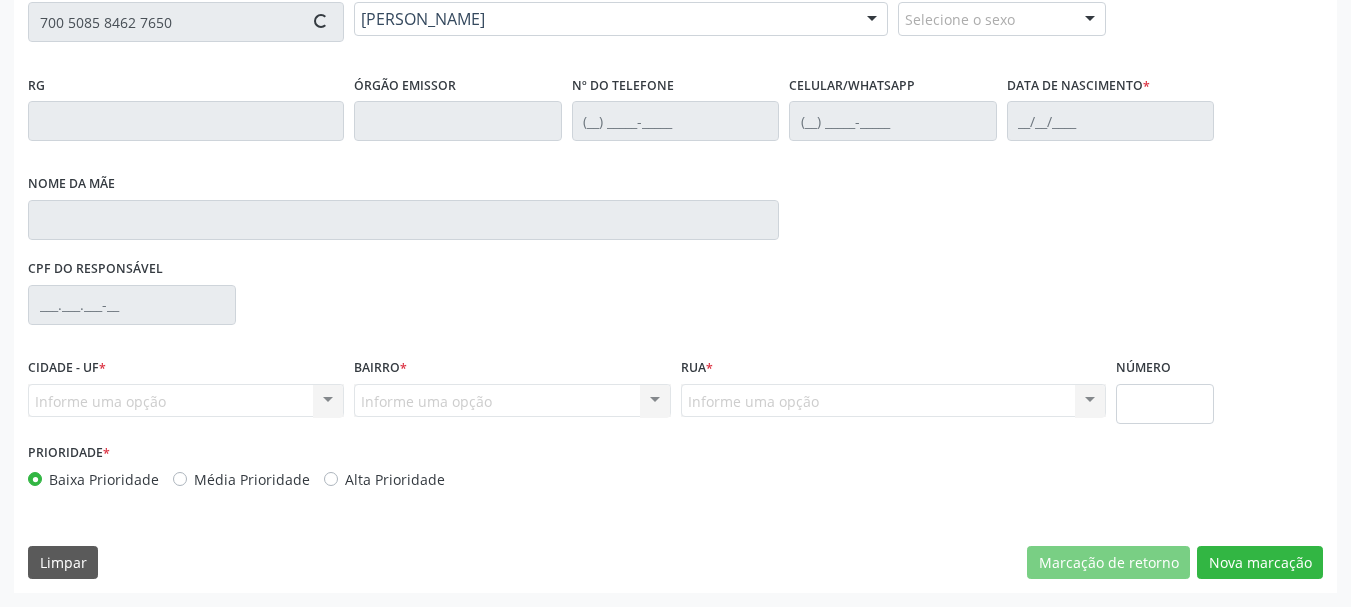type on "0943900450" 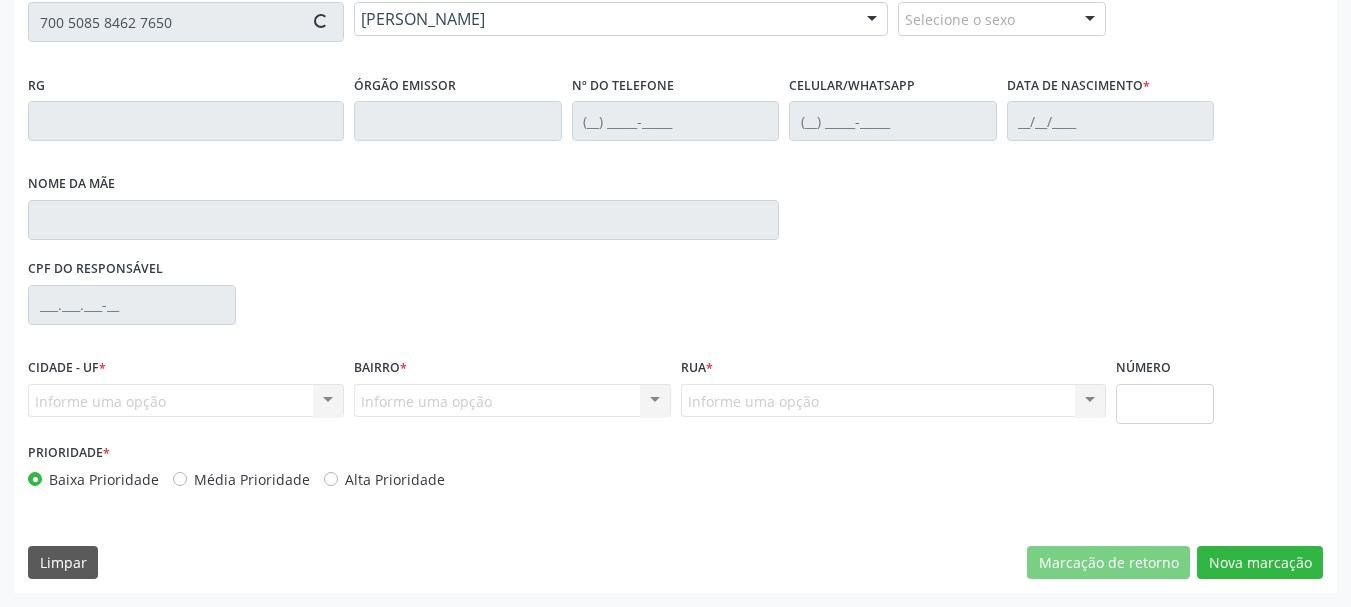 type on "[PHONE_NUMBER]" 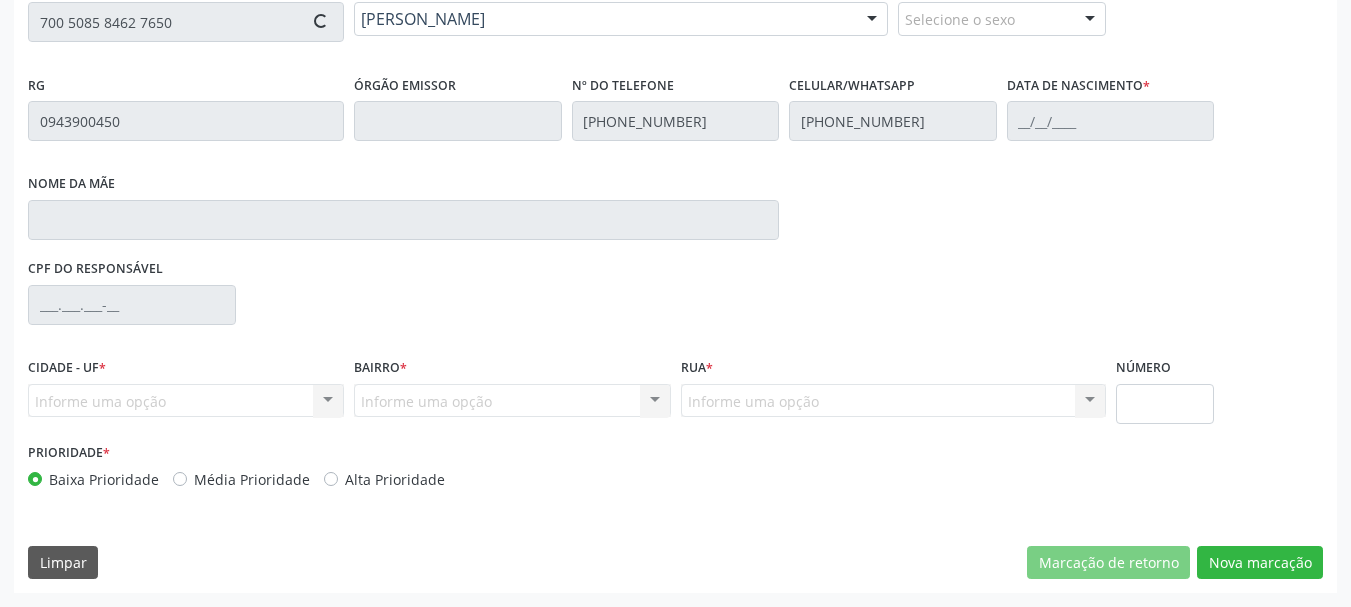 type on "[DATE]" 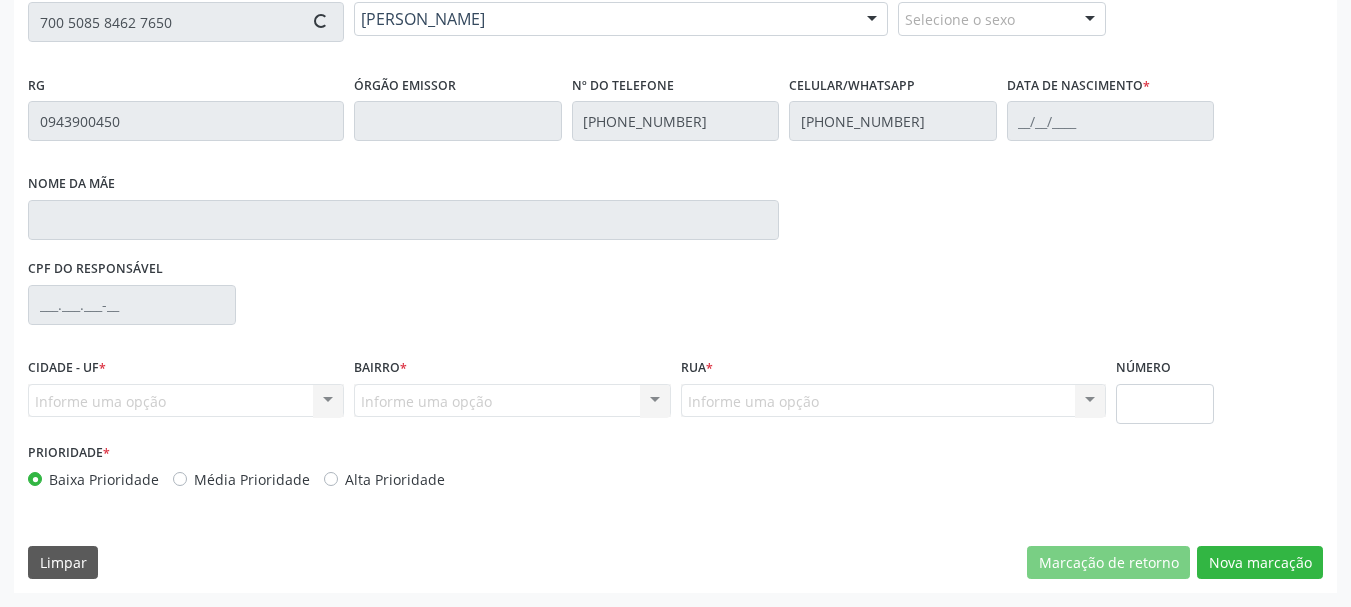 type on "005.111.975-78" 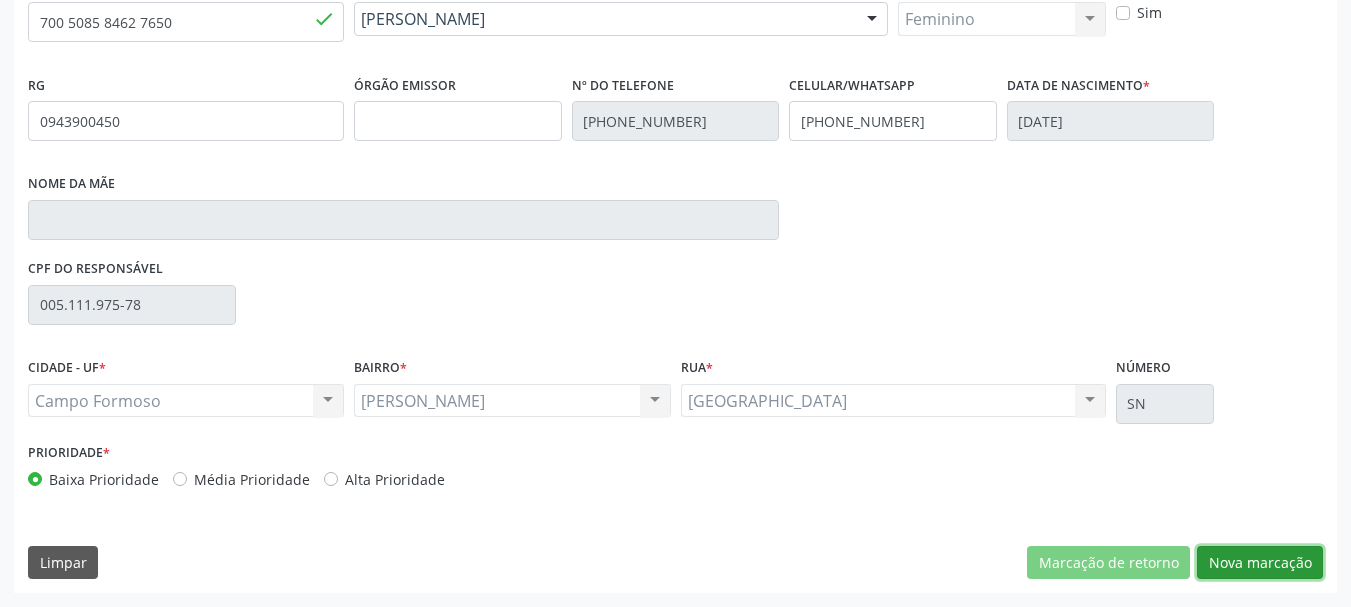click on "Nova marcação" at bounding box center [1260, 563] 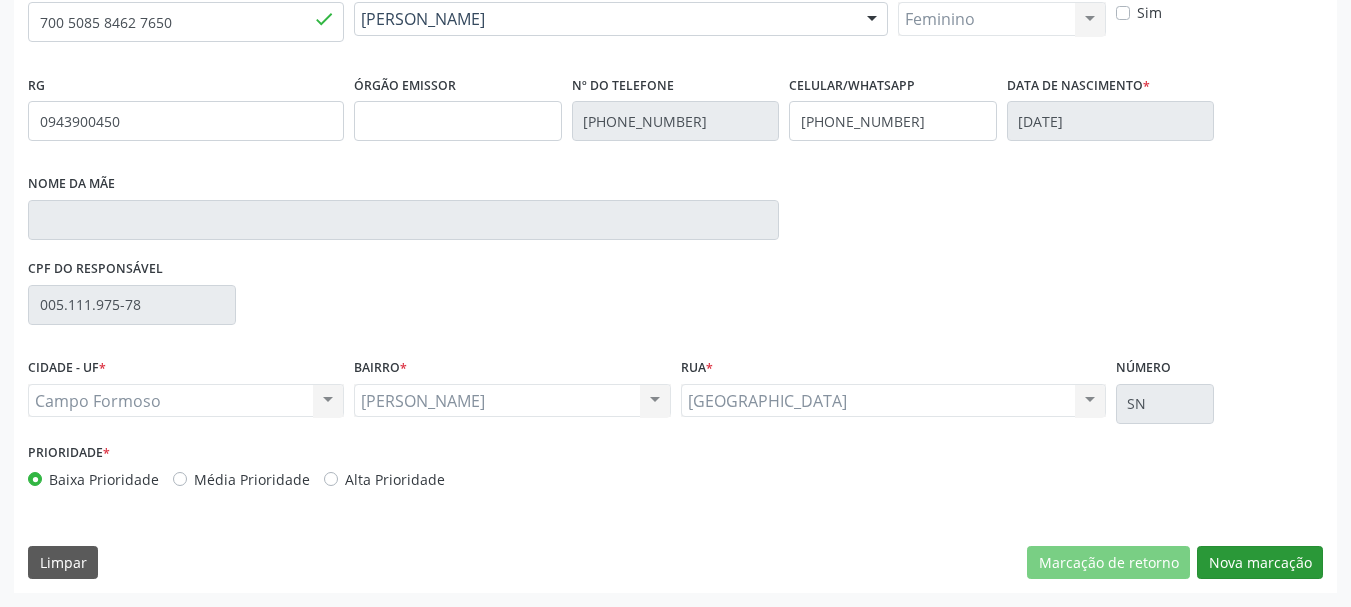 scroll, scrollTop: 299, scrollLeft: 0, axis: vertical 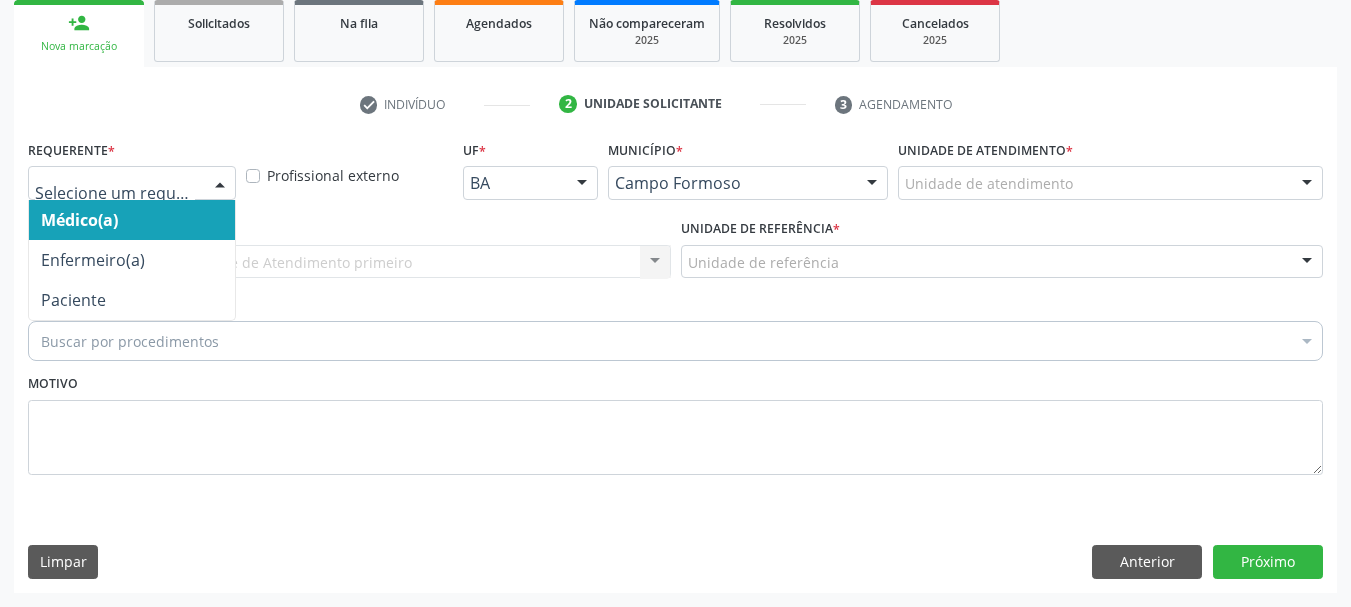 drag, startPoint x: 211, startPoint y: 181, endPoint x: 189, endPoint y: 258, distance: 80.08121 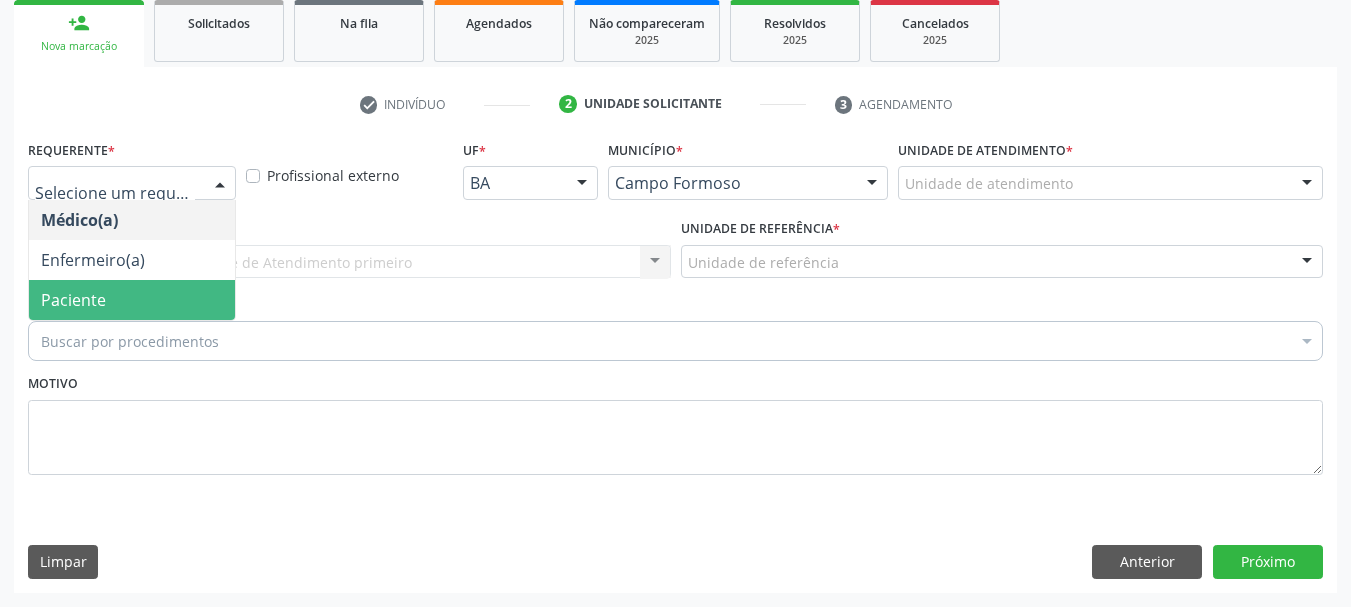 click on "Paciente" at bounding box center (132, 300) 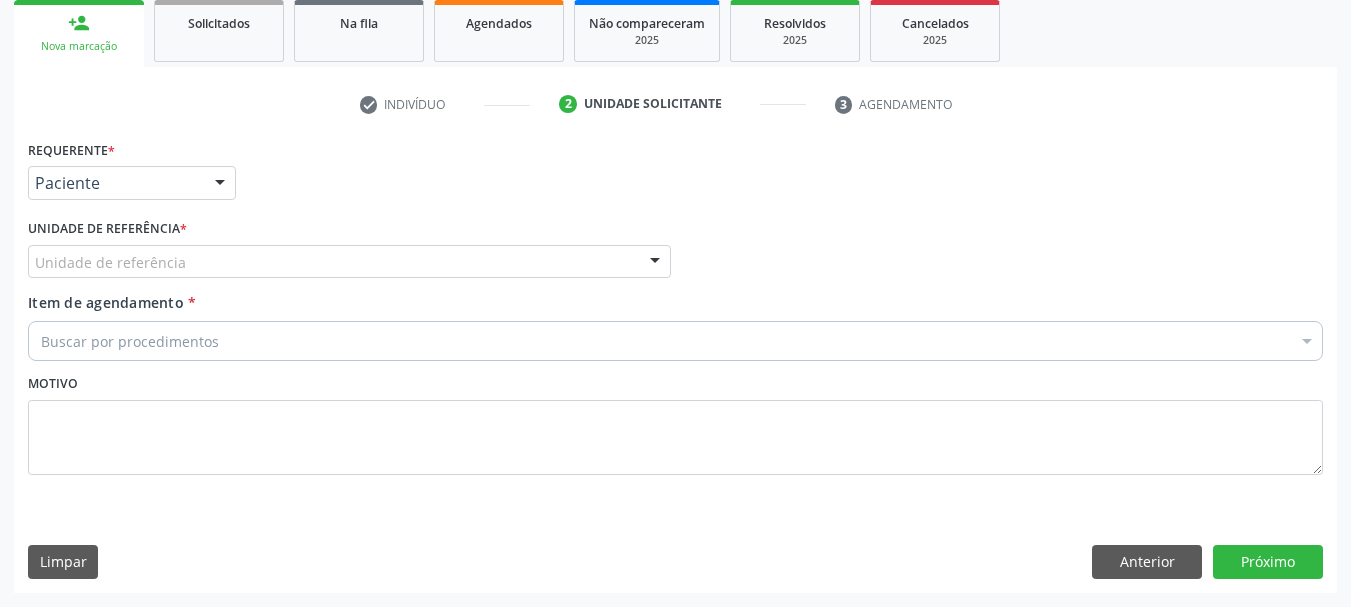 click on "Unidade de referência" at bounding box center [349, 262] 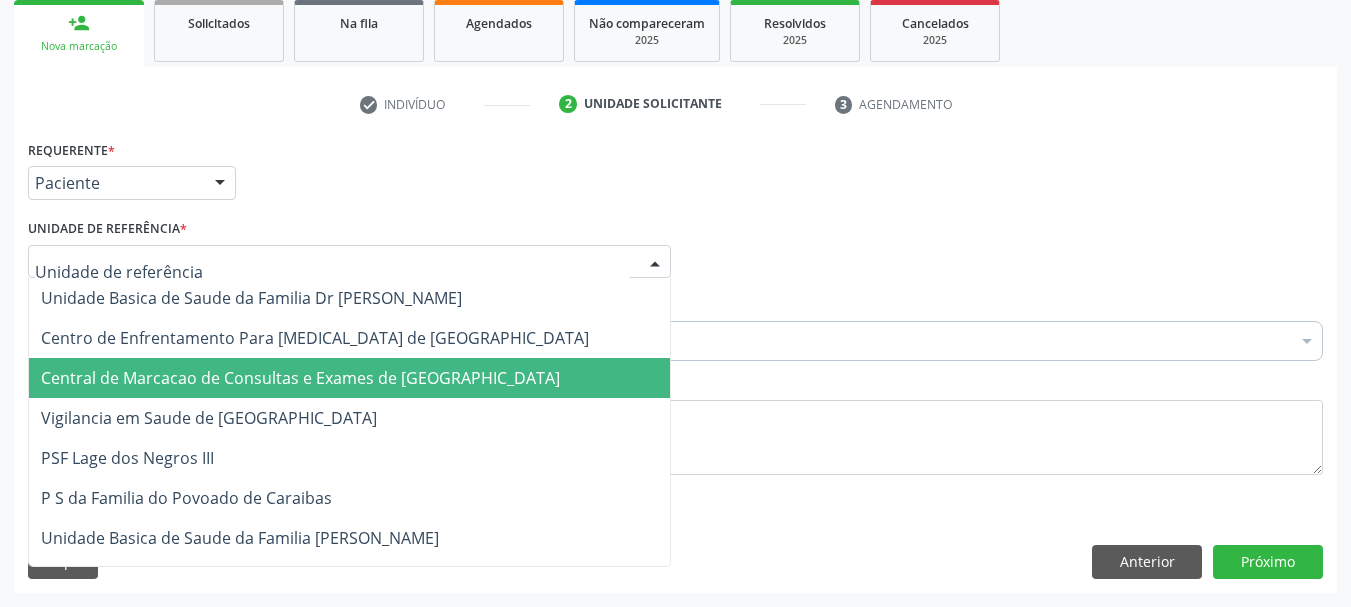 click on "Central de Marcacao de Consultas e Exames de [GEOGRAPHIC_DATA]" at bounding box center [300, 378] 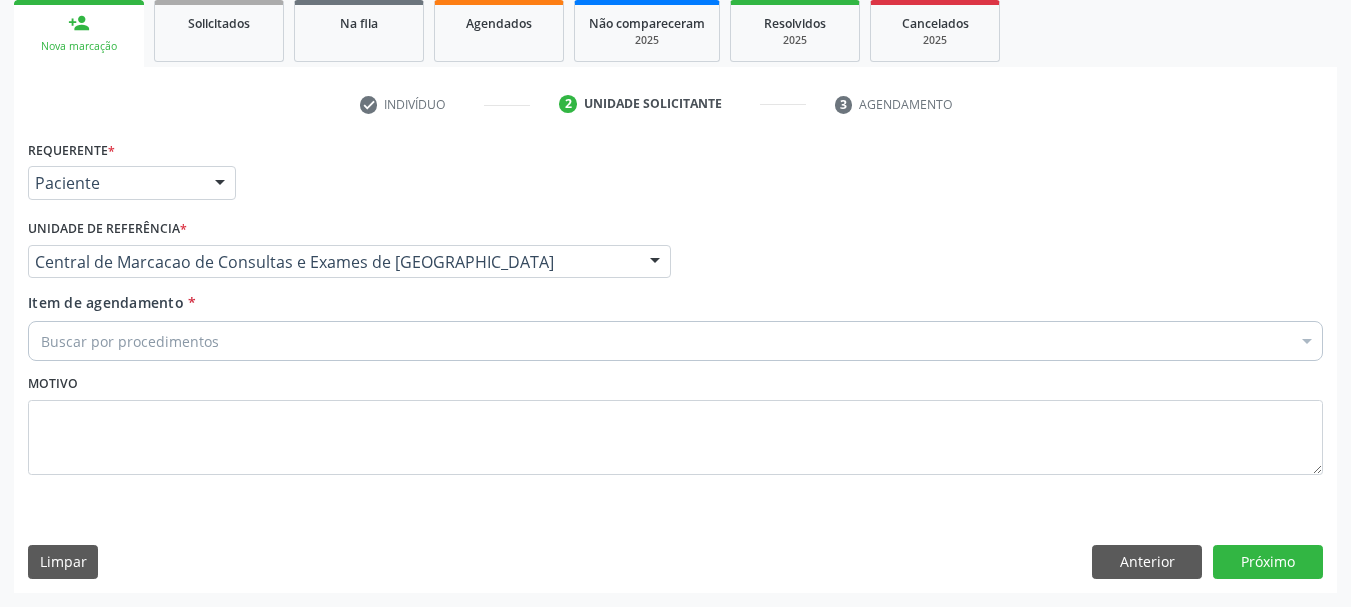 click on "Buscar por procedimentos" at bounding box center [675, 341] 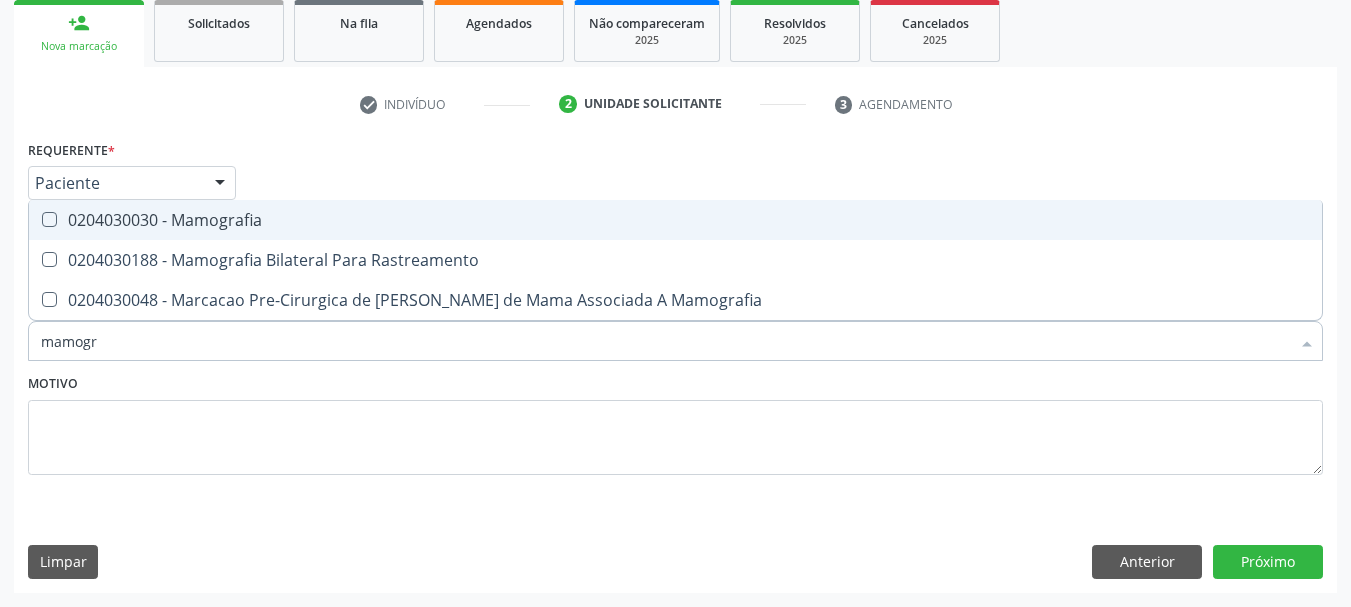 type on "mamogra" 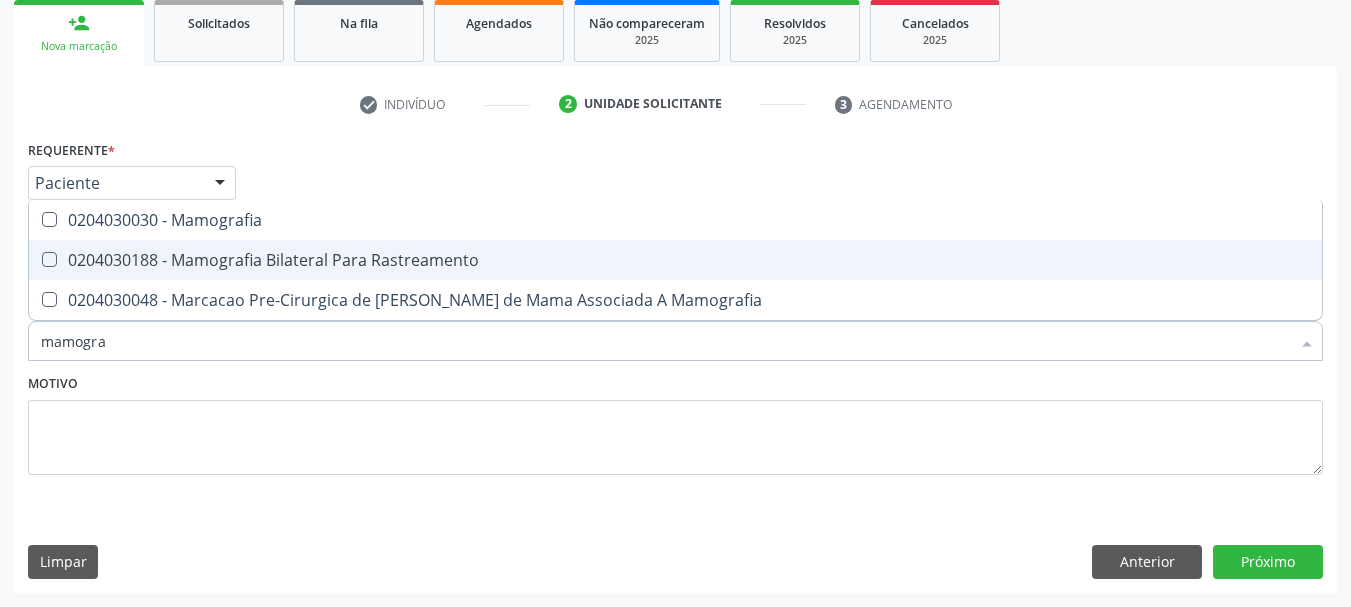 click on "0204030188 - Mamografia Bilateral Para Rastreamento" at bounding box center [675, 260] 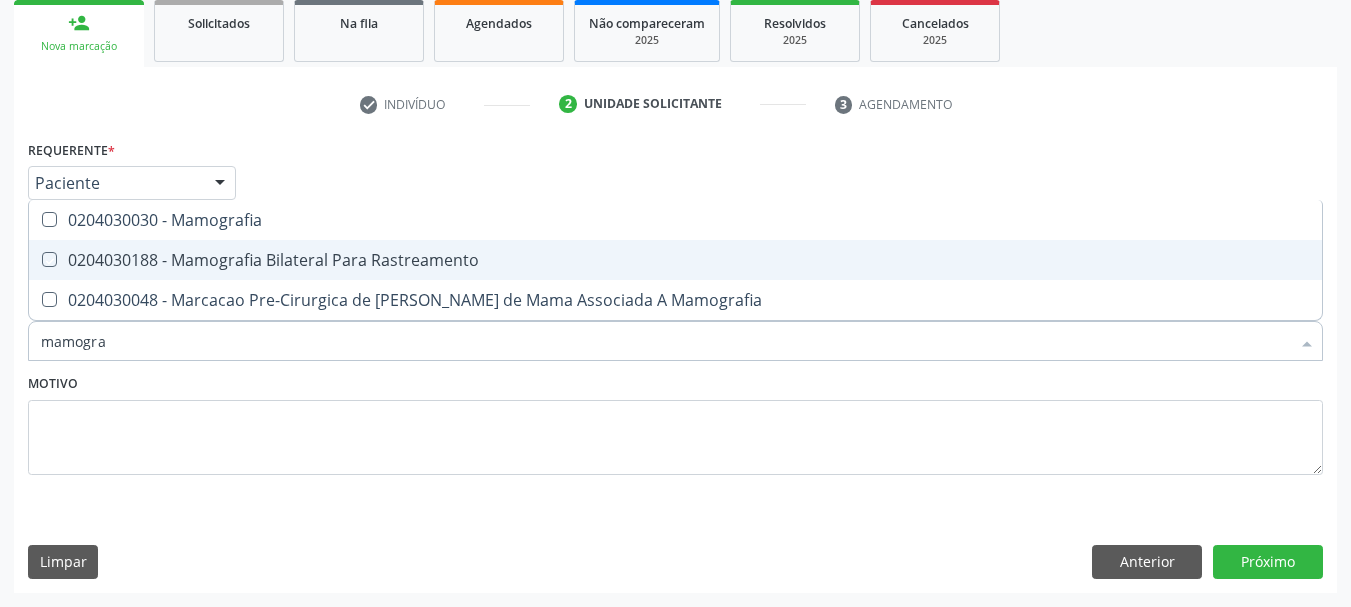 checkbox on "true" 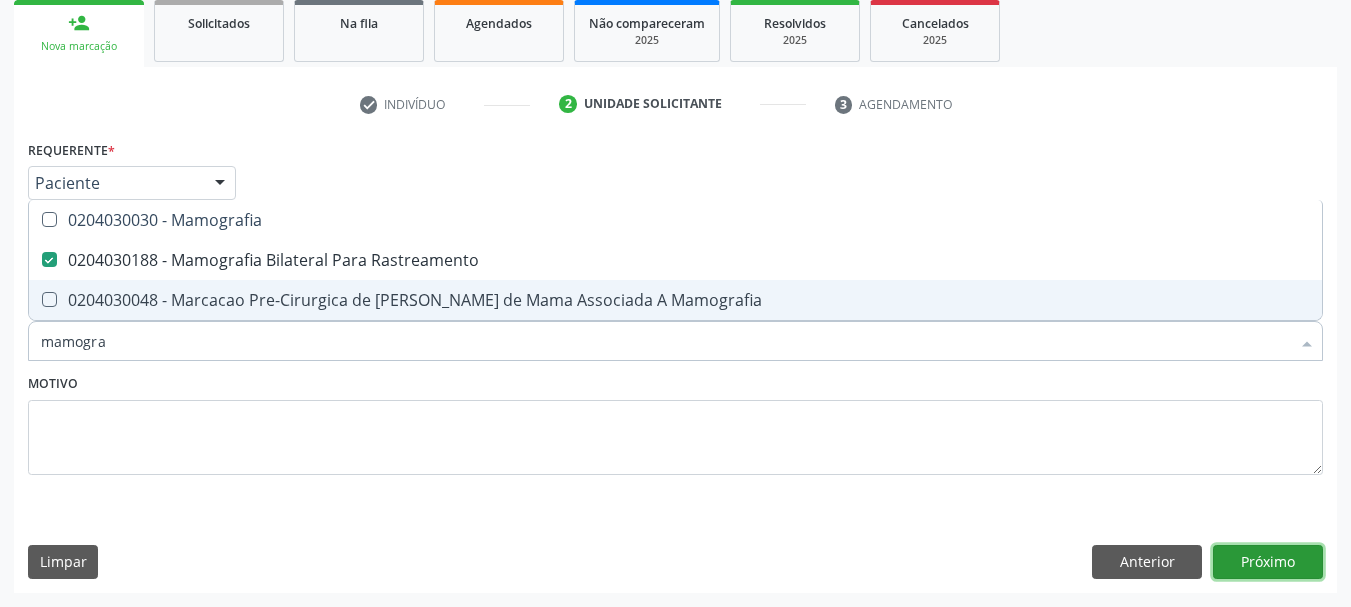 click on "Próximo" at bounding box center (1268, 562) 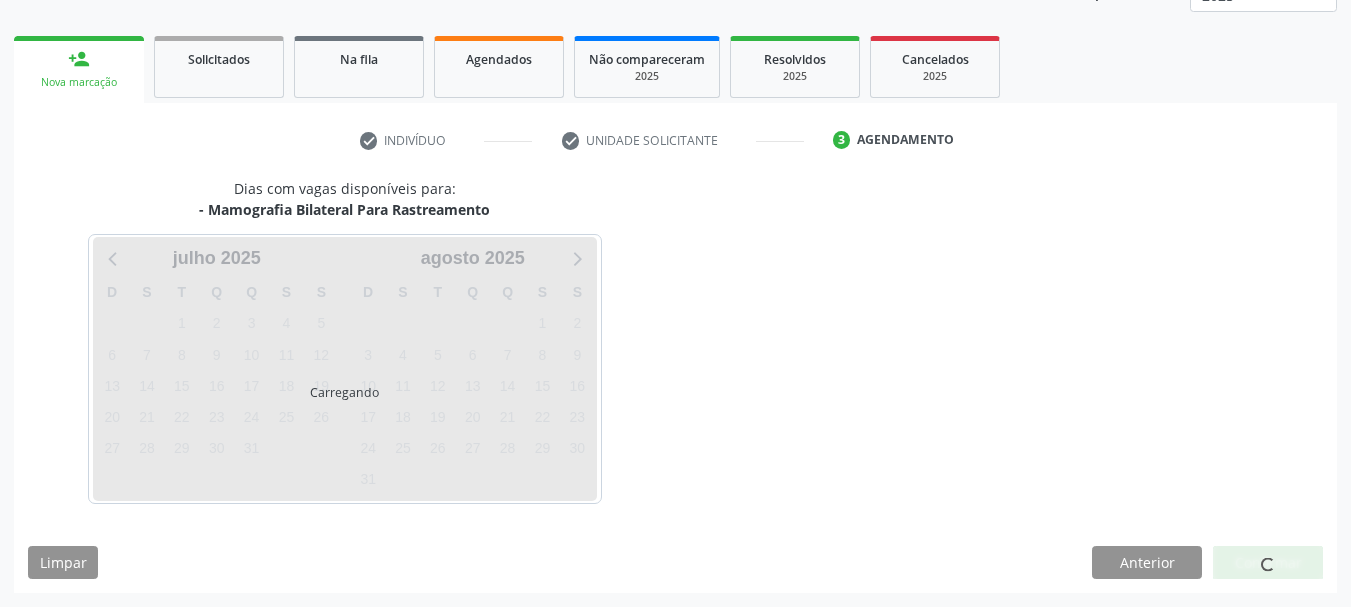 scroll, scrollTop: 263, scrollLeft: 0, axis: vertical 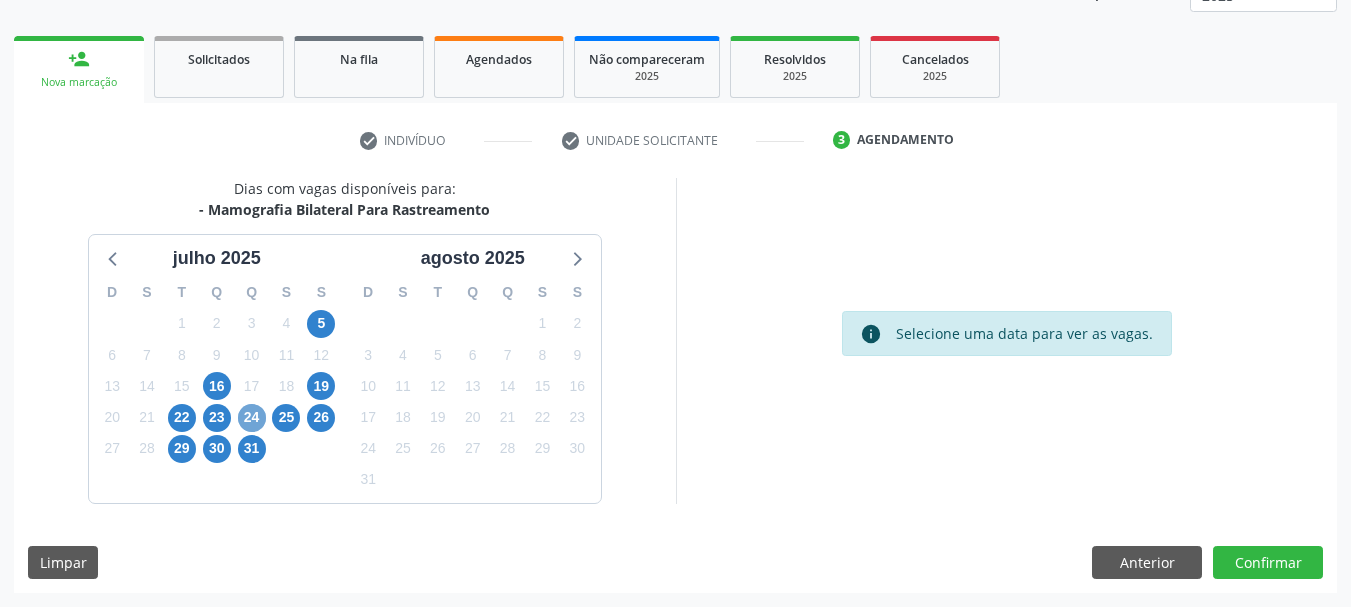 click on "24" at bounding box center (252, 418) 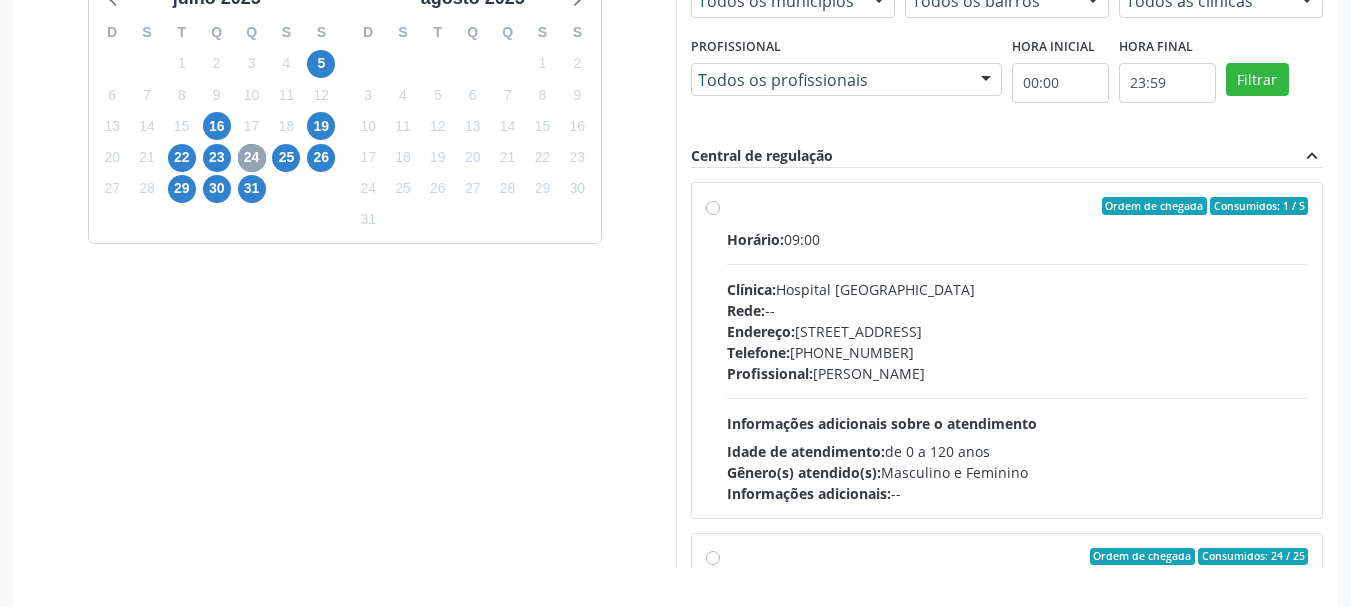 scroll, scrollTop: 588, scrollLeft: 0, axis: vertical 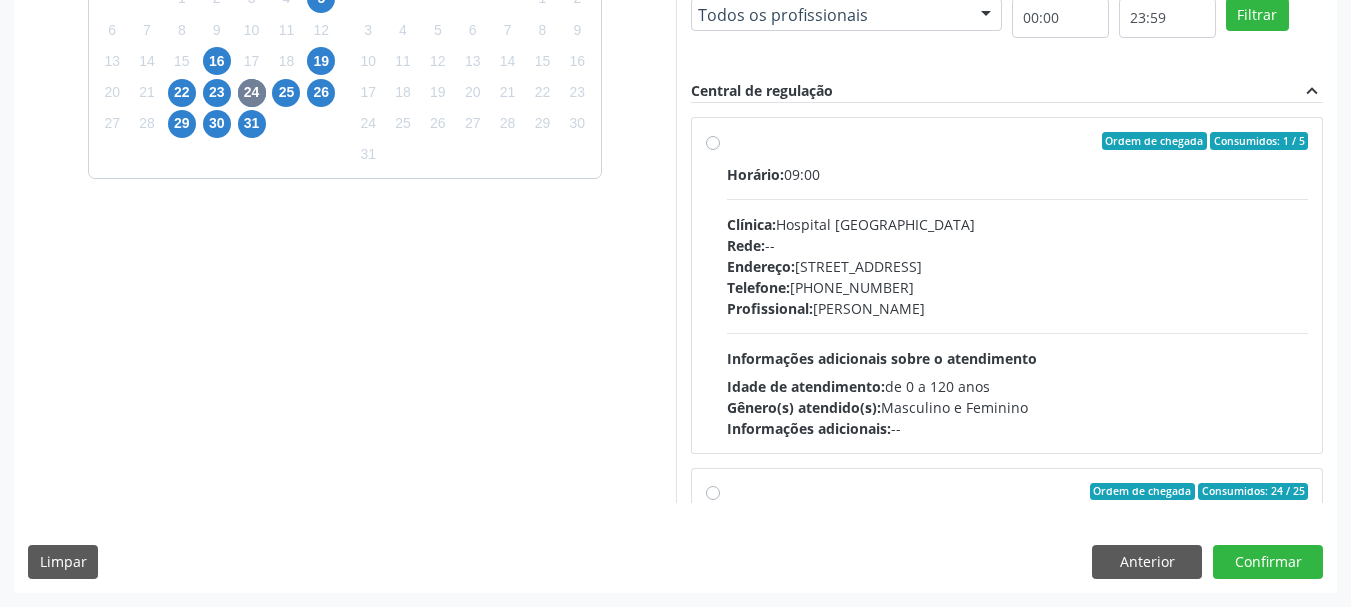 click on "Horário:   09:00
Clínica:  Hospital [GEOGRAPHIC_DATA]
Rede:
--
Endereço:   [STREET_ADDRESS]
Telefone:   [PHONE_NUMBER]
Profissional:
[PERSON_NAME]
Informações adicionais sobre o atendimento
Idade de atendimento:
de 0 a 120 anos
Gênero(s) atendido(s):
Masculino e Feminino
Informações adicionais:
--" at bounding box center (1018, 301) 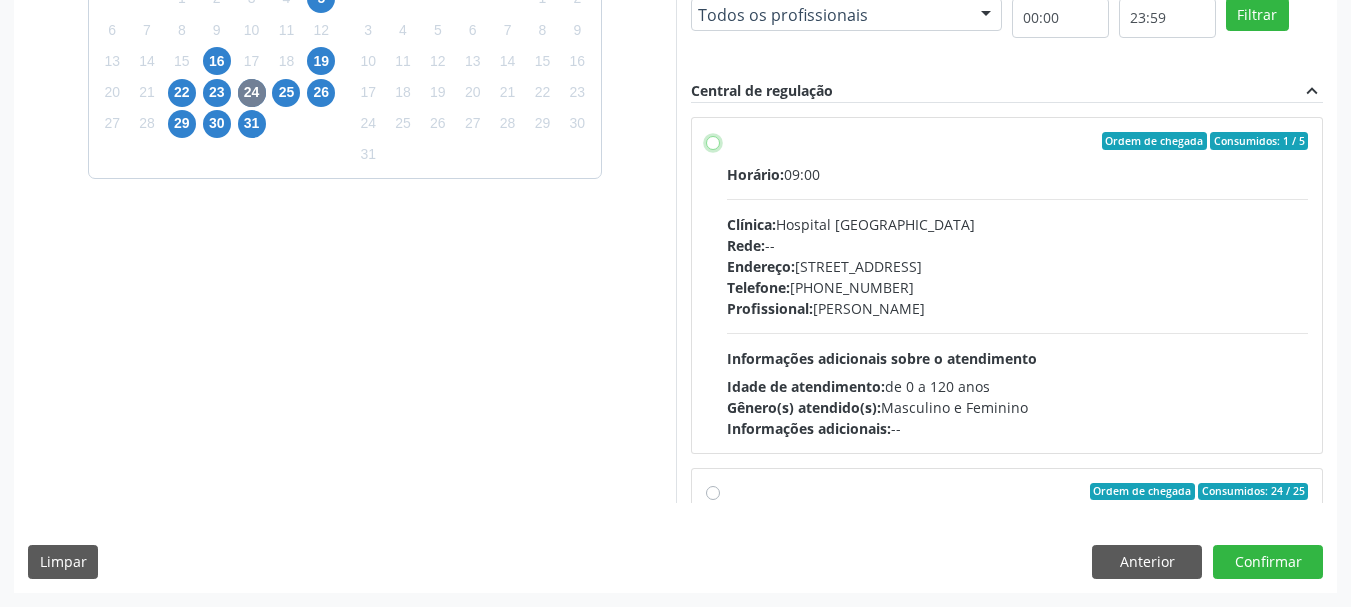 click on "Ordem de chegada
Consumidos: 1 / 5
Horário:   09:00
Clínica:  Hospital [GEOGRAPHIC_DATA]
Rede:
--
Endereço:   [STREET_ADDRESS]
Telefone:   [PHONE_NUMBER]
Profissional:
[PERSON_NAME]
Informações adicionais sobre o atendimento
Idade de atendimento:
de 0 a 120 anos
Gênero(s) atendido(s):
Masculino e Feminino
Informações adicionais:
--" at bounding box center [713, 141] 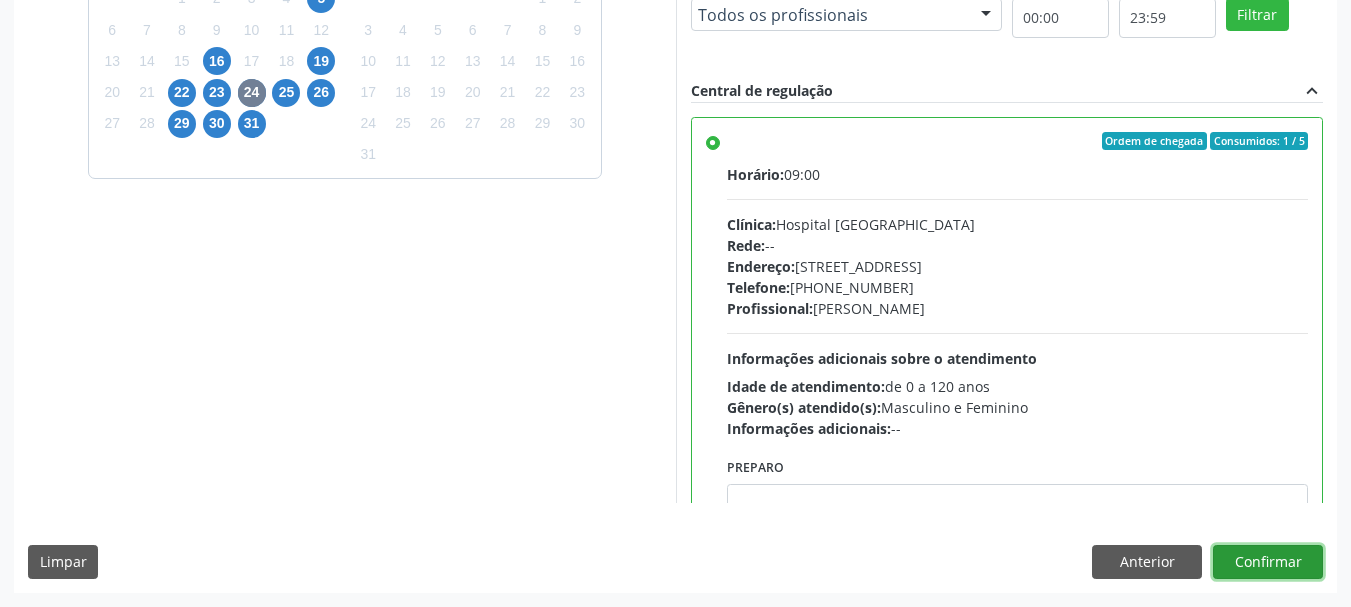 click on "Confirmar" at bounding box center [1268, 562] 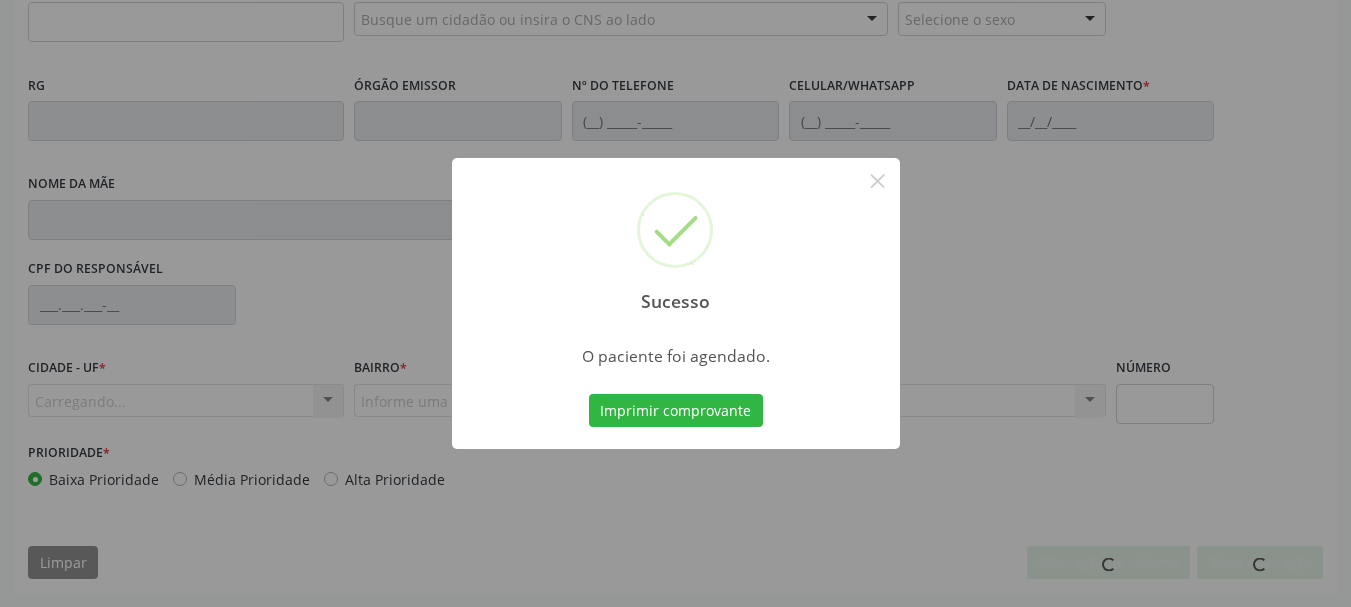 scroll, scrollTop: 463, scrollLeft: 0, axis: vertical 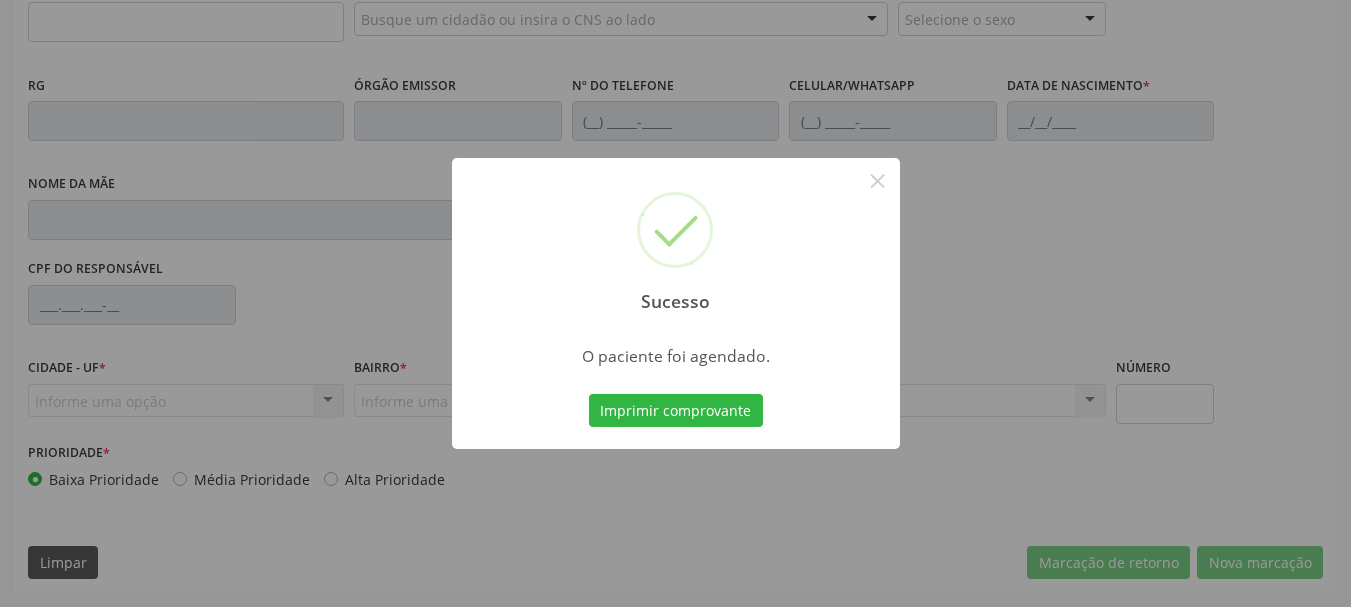 type 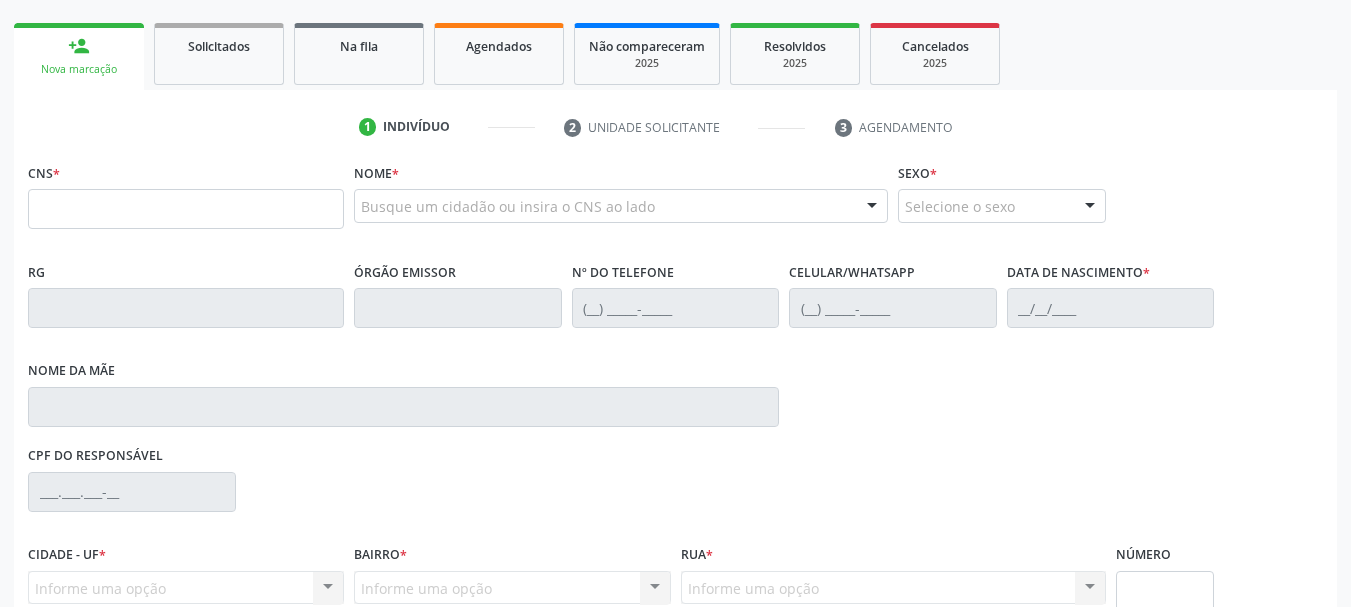 scroll, scrollTop: 0, scrollLeft: 0, axis: both 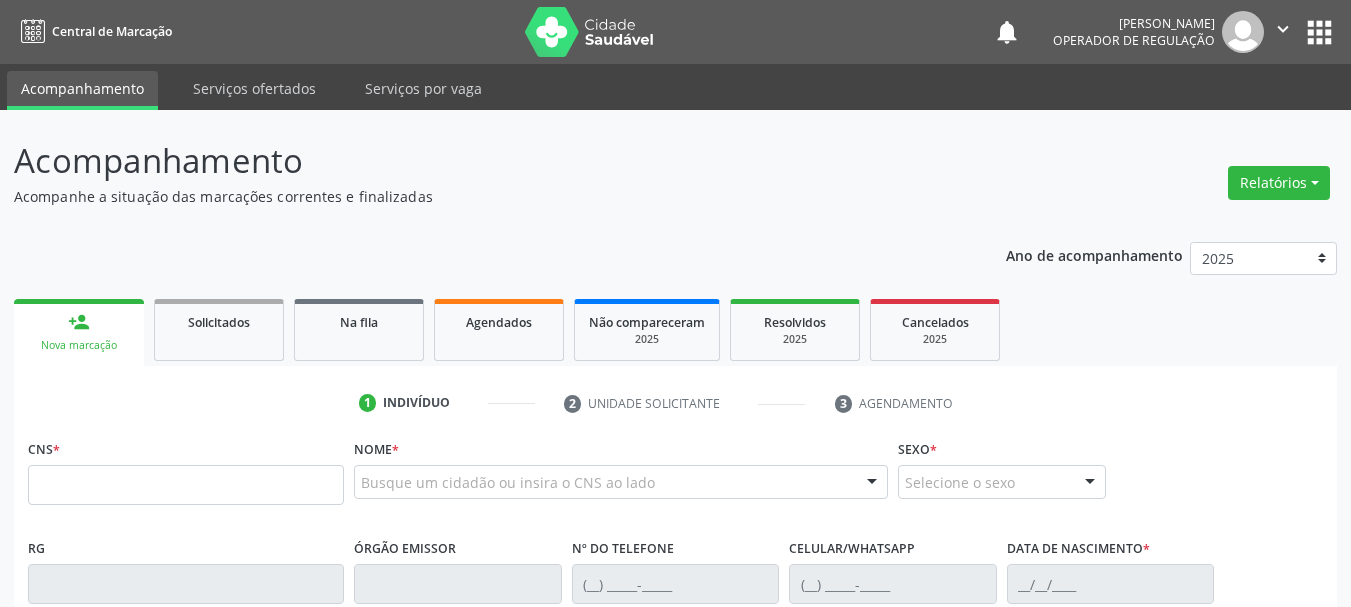 click on "" at bounding box center (1283, 29) 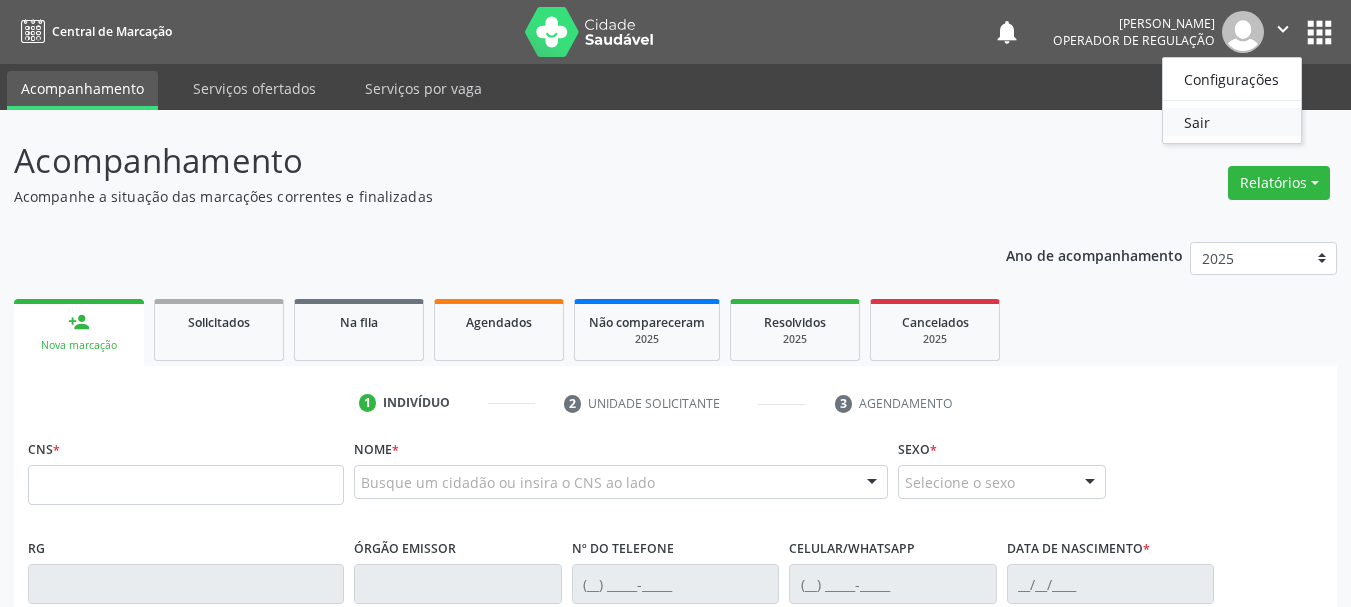 click on "Sair" at bounding box center (1232, 122) 